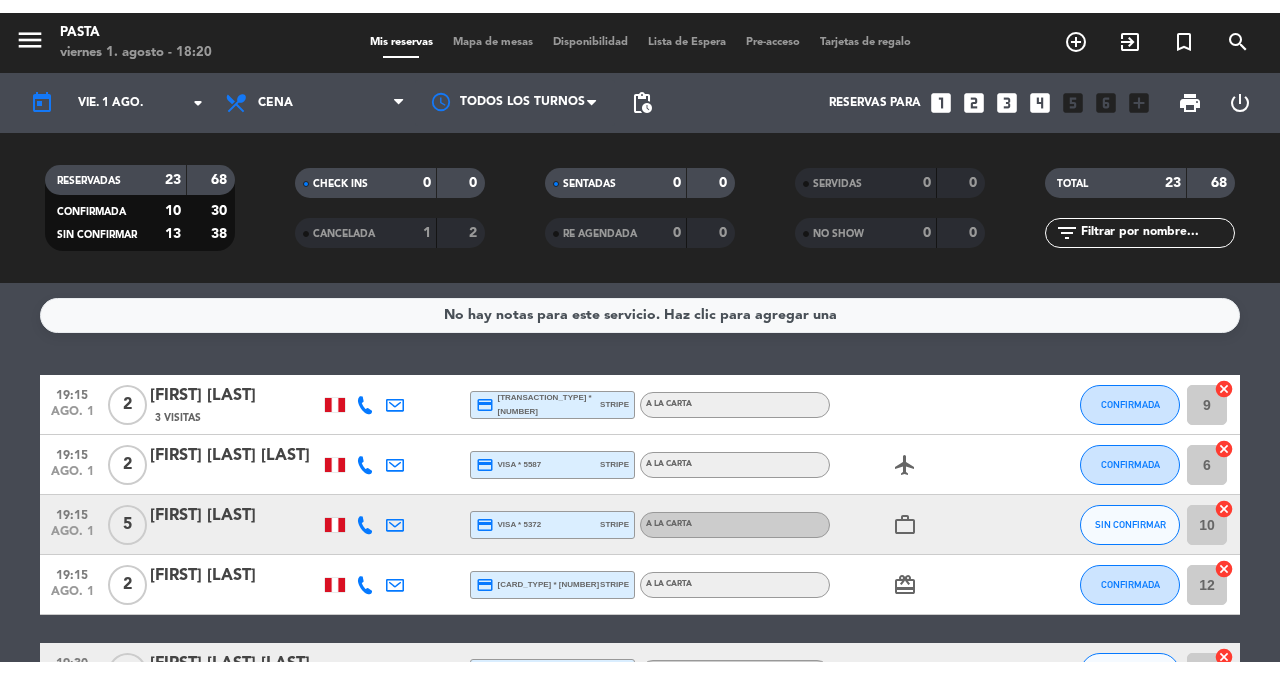 scroll, scrollTop: 0, scrollLeft: 0, axis: both 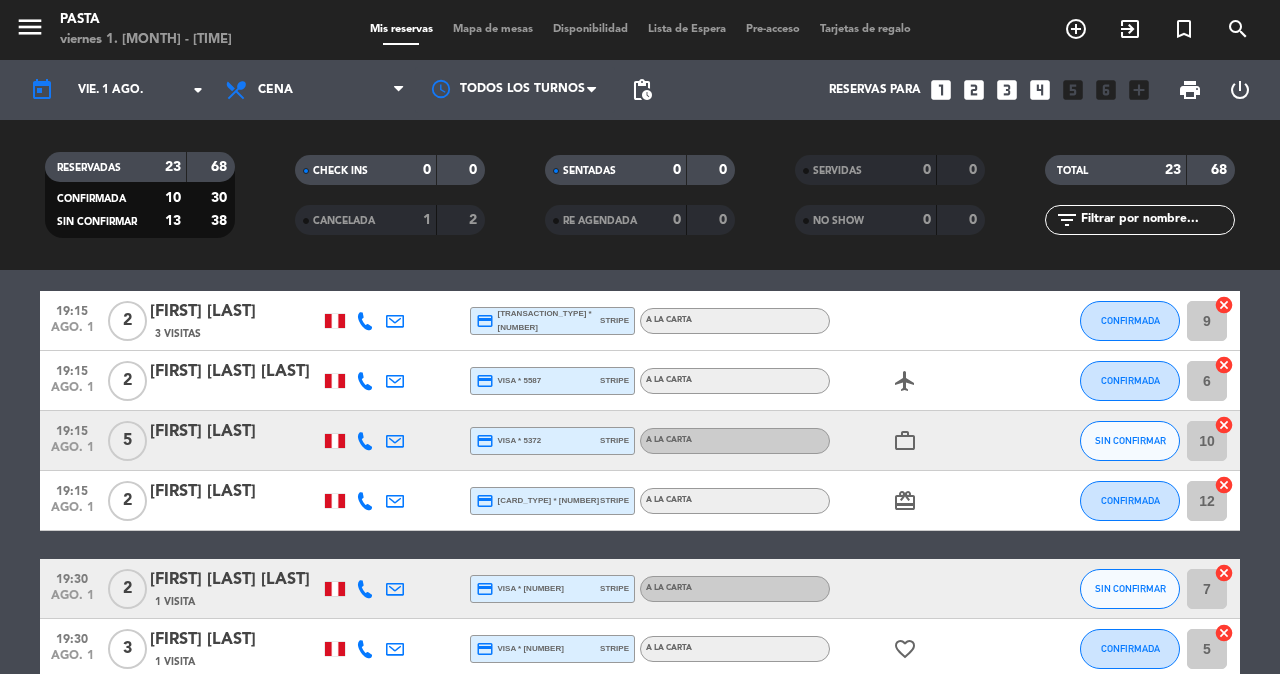click on "add_circle_outline" at bounding box center (1076, 29) 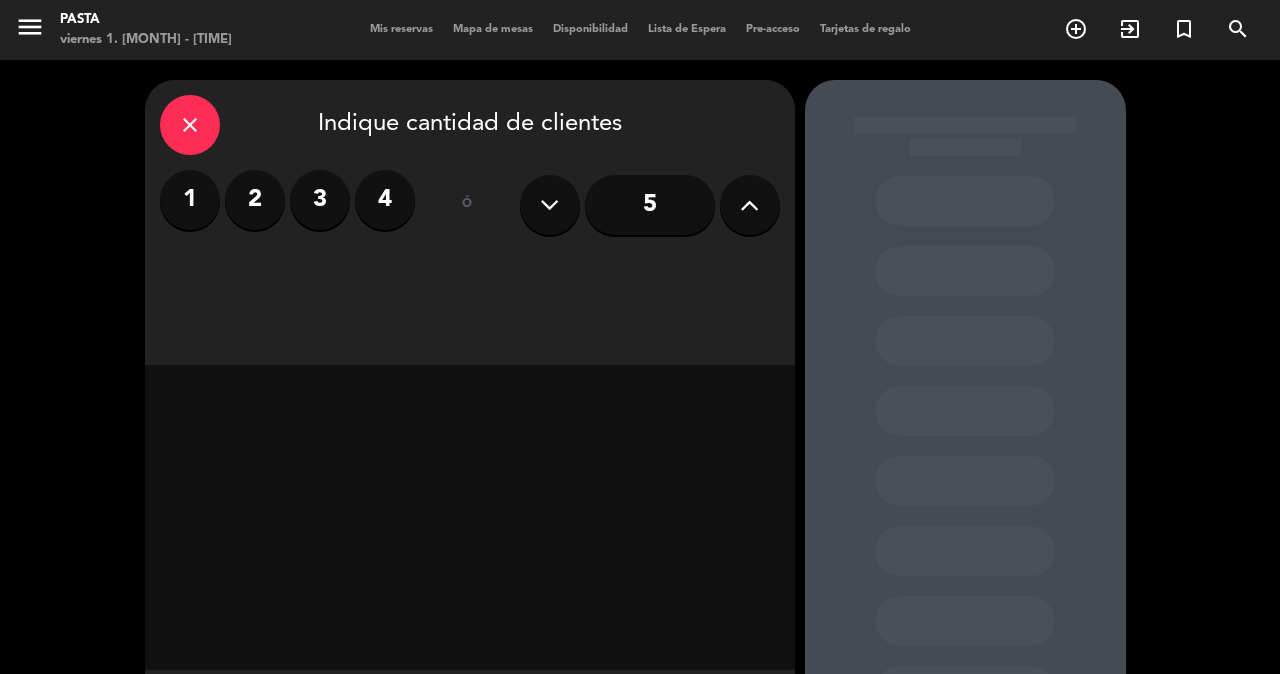 click on "2" at bounding box center (255, 200) 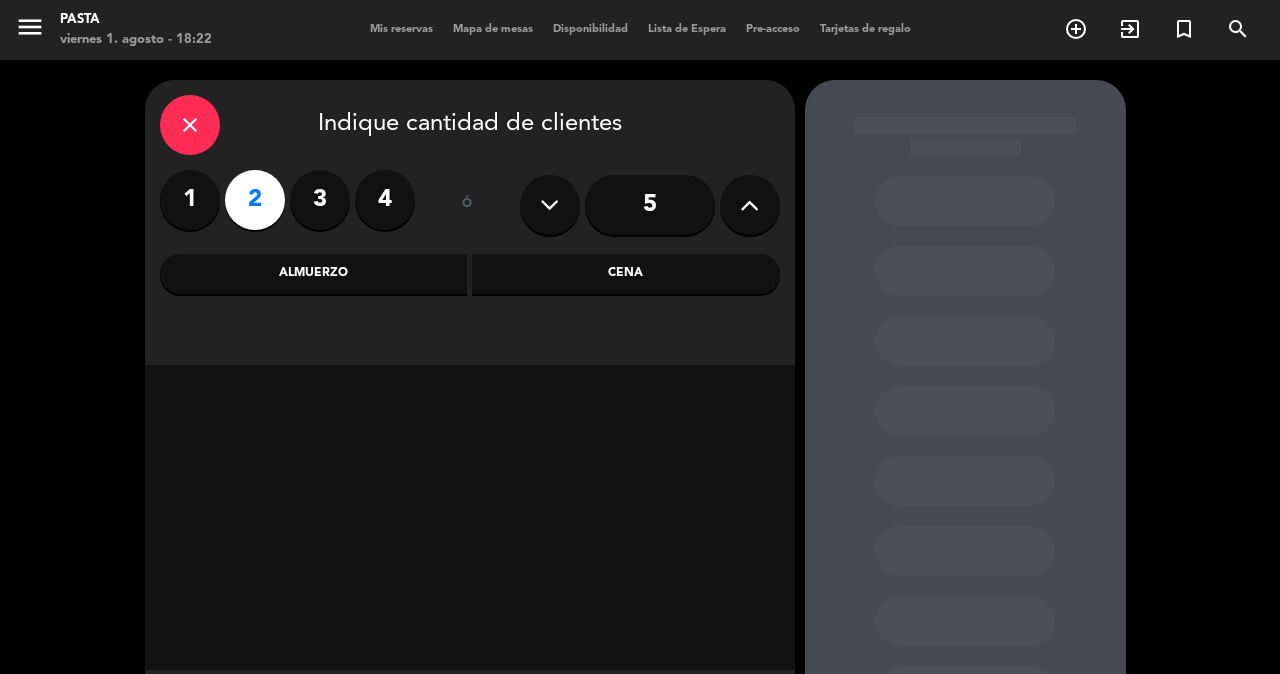 click on "Cena" at bounding box center (626, 274) 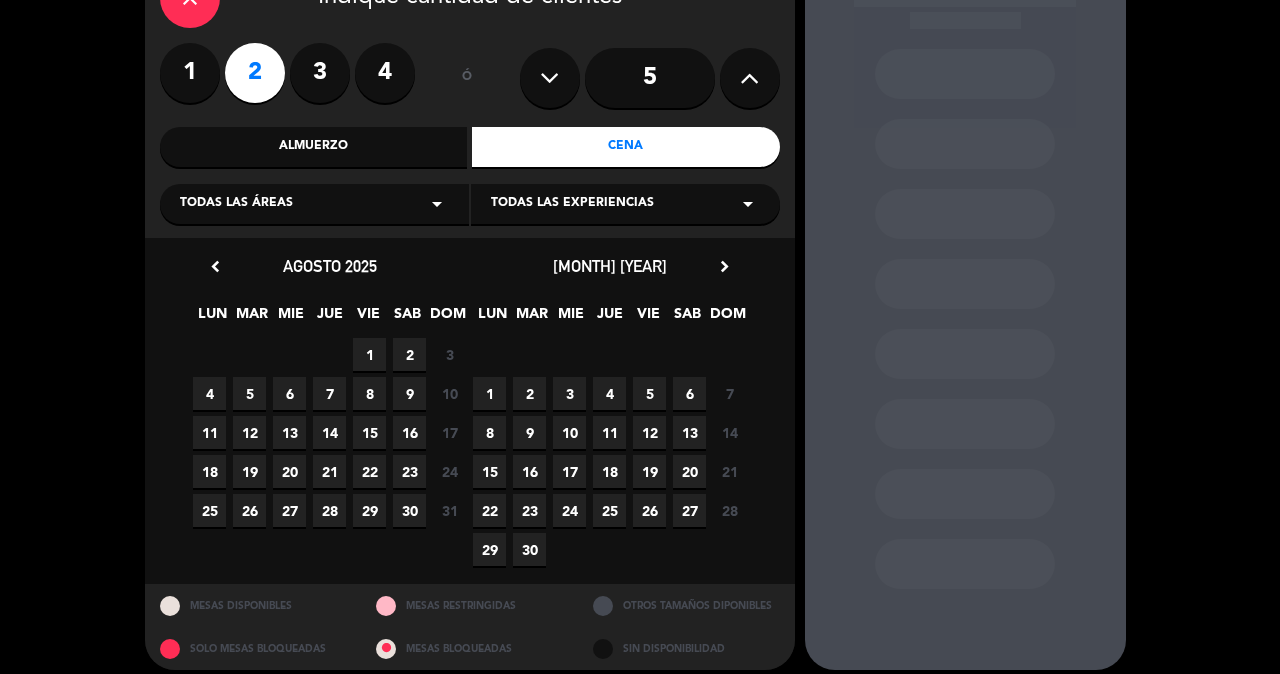 scroll, scrollTop: 150, scrollLeft: 0, axis: vertical 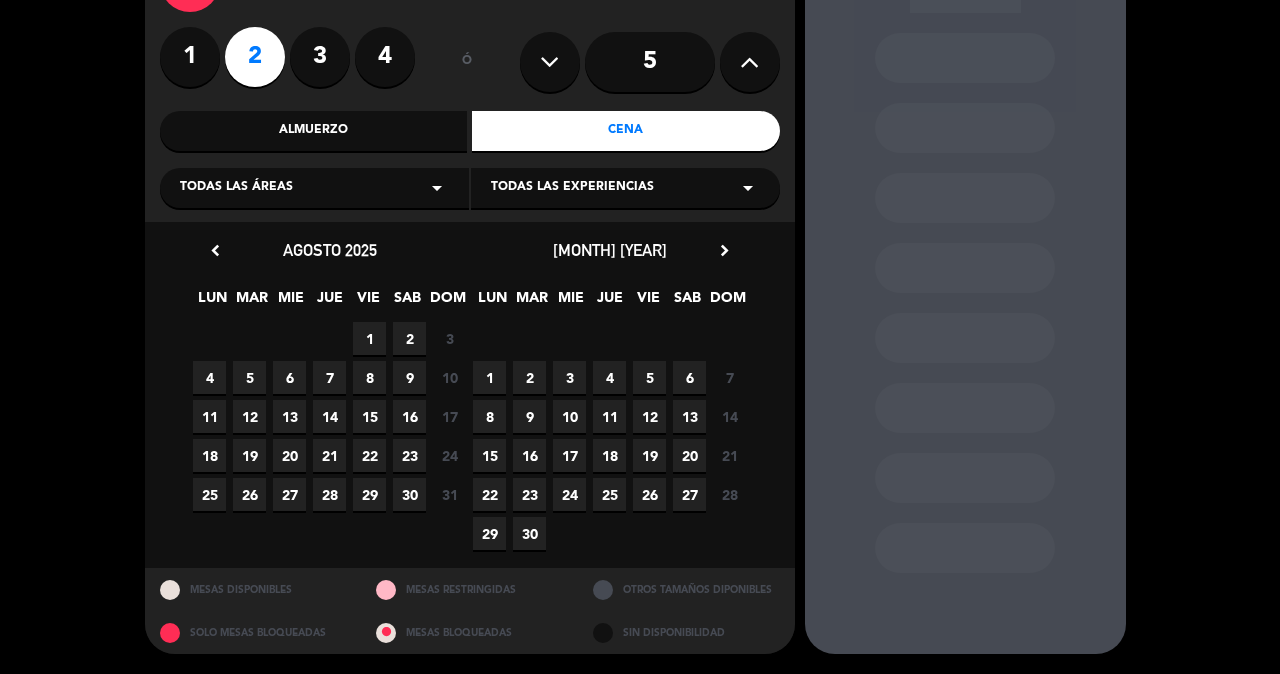 click on "1" at bounding box center [369, 338] 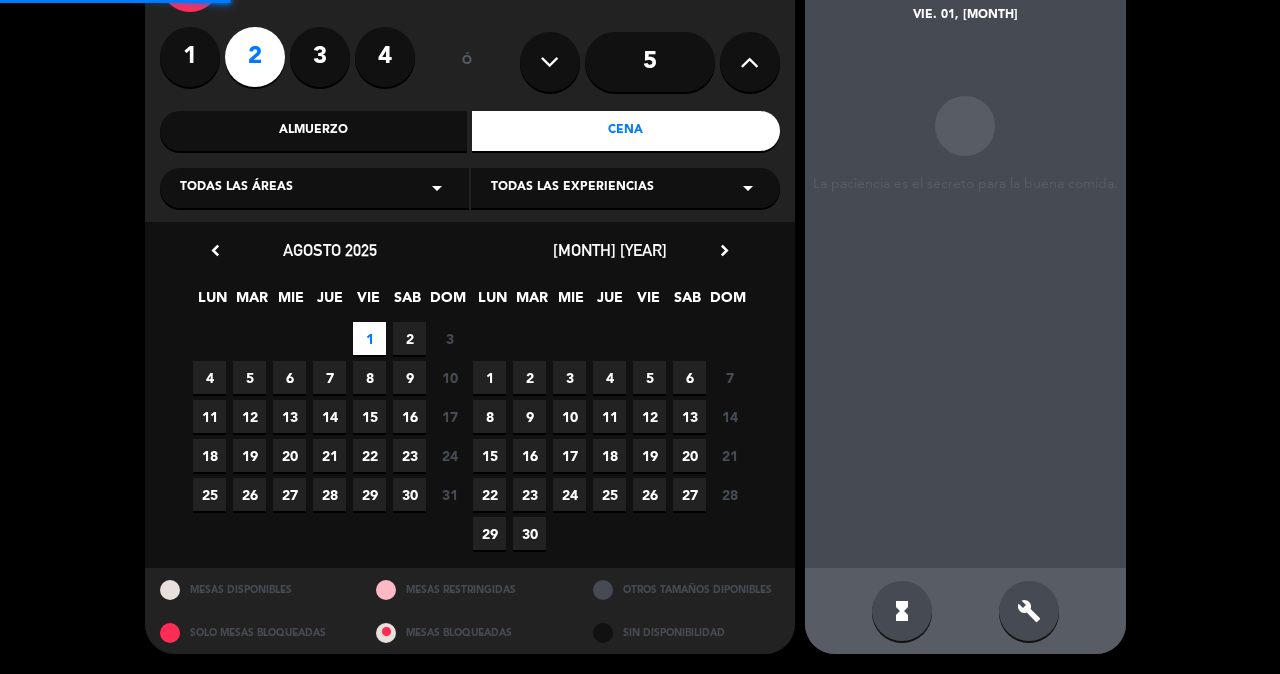 scroll, scrollTop: 80, scrollLeft: 0, axis: vertical 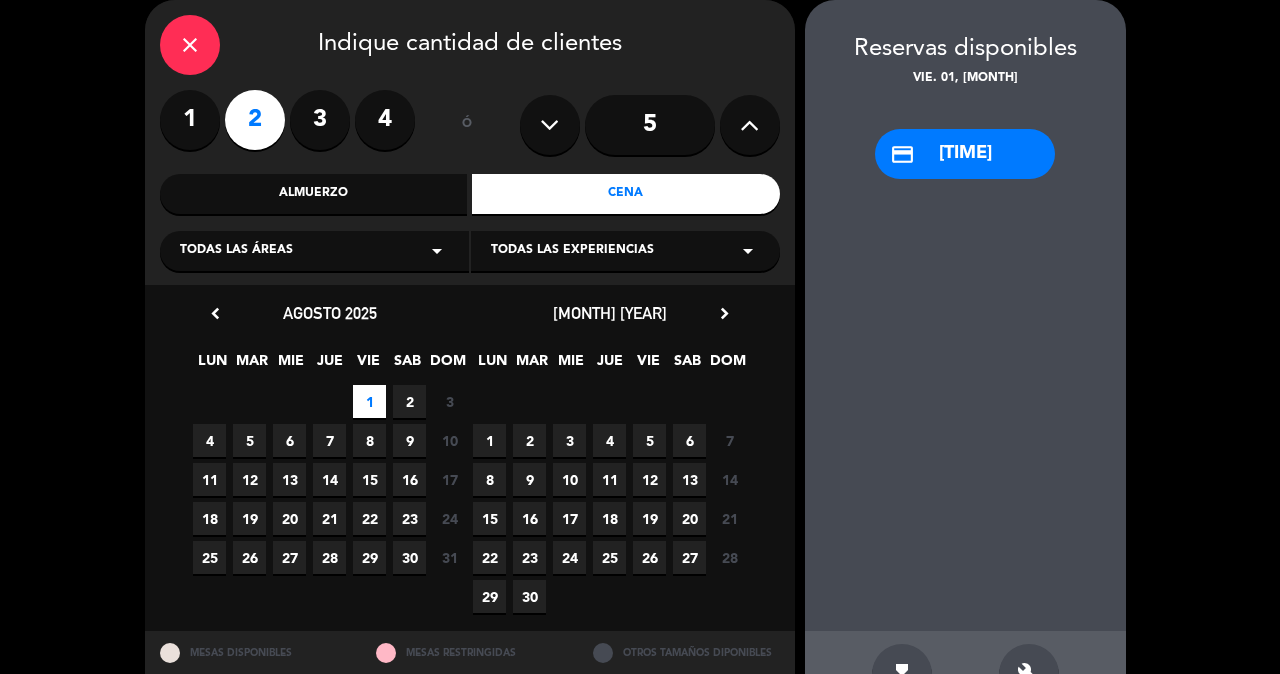 click on "3" at bounding box center [320, 120] 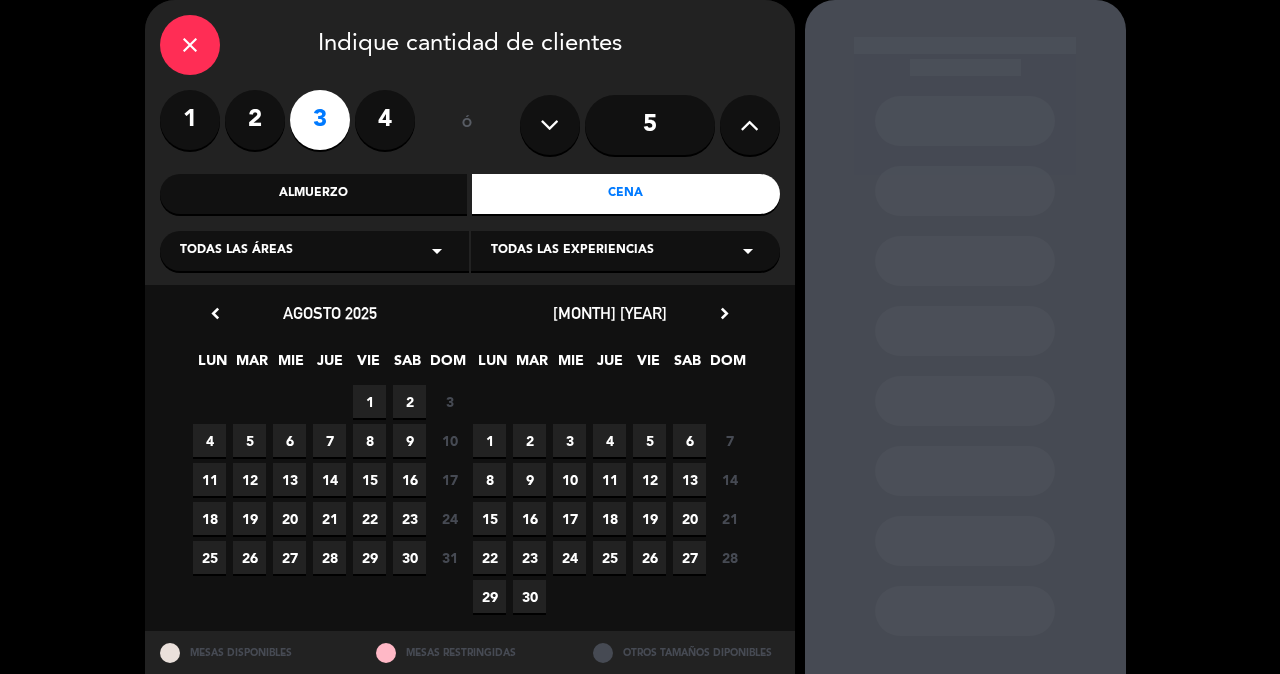 click on "1" at bounding box center [369, 401] 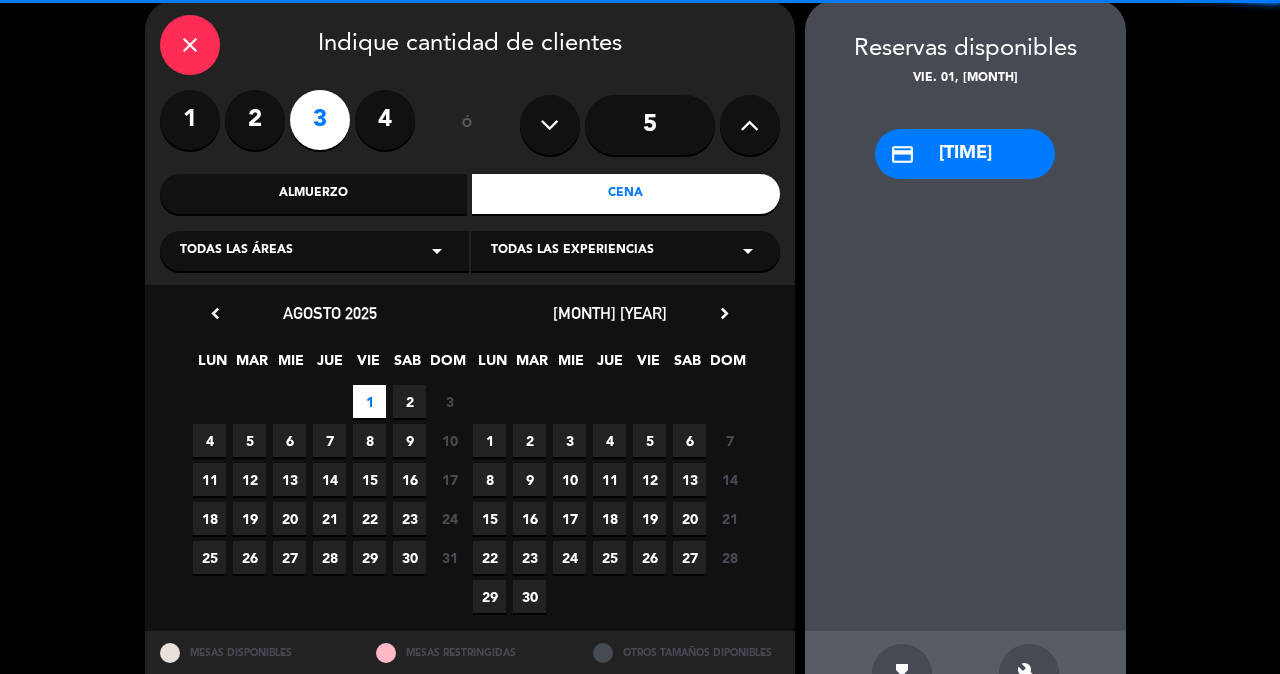 click on "2" at bounding box center (409, 401) 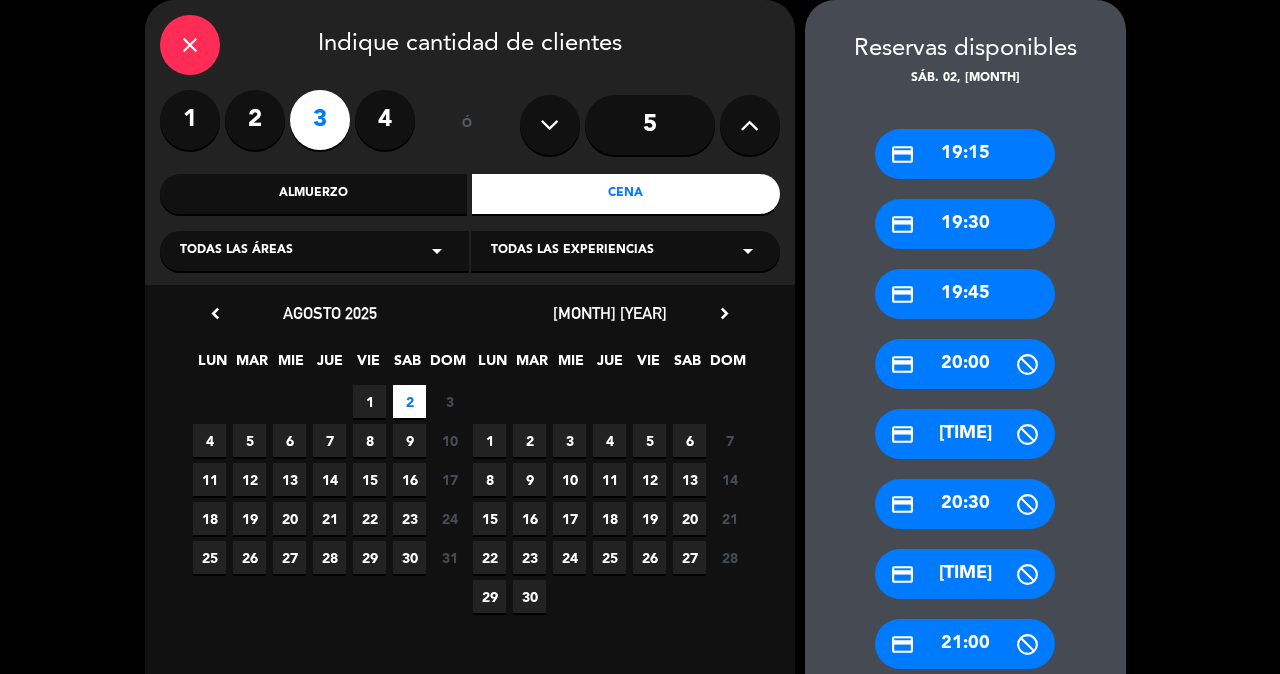 click on "close" at bounding box center [190, 45] 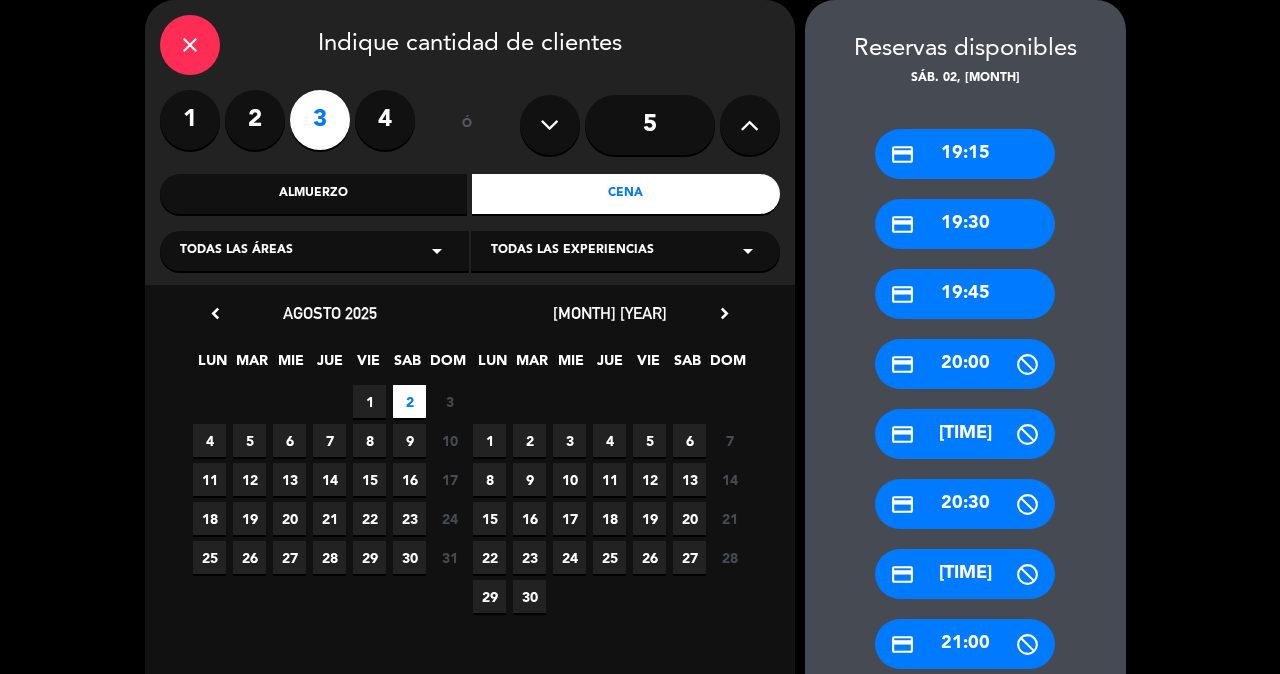 scroll, scrollTop: 0, scrollLeft: 0, axis: both 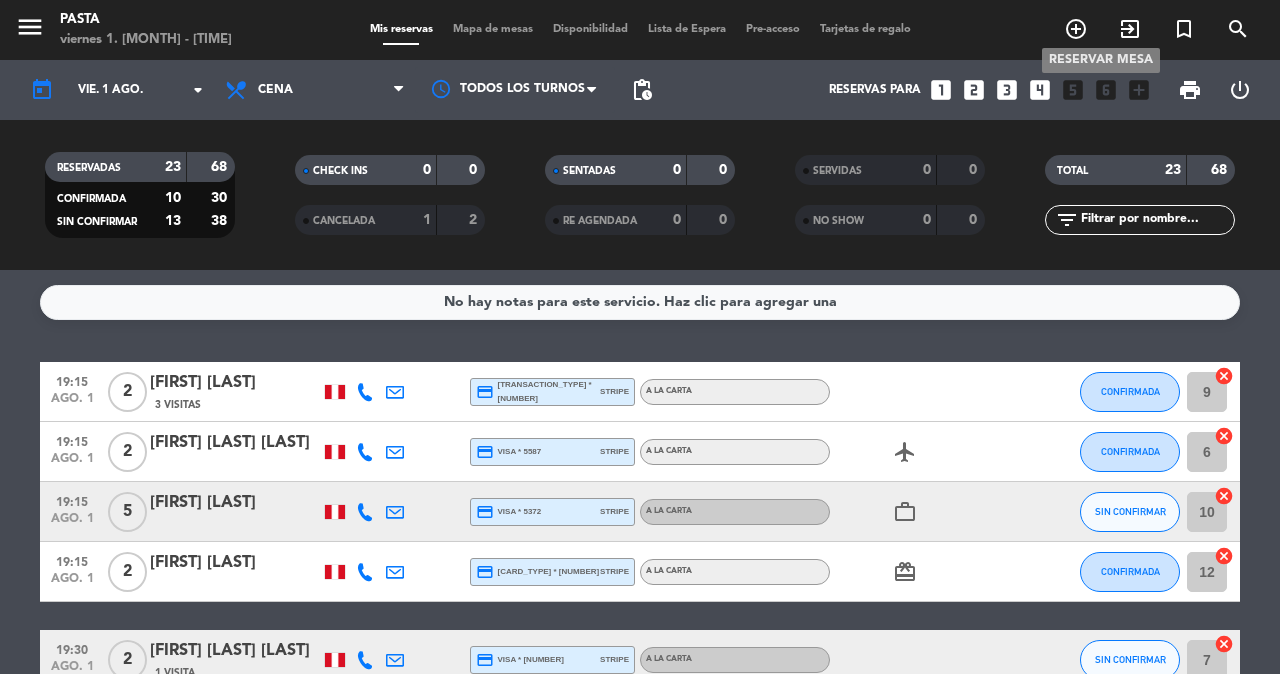 click on "add_circle_outline" at bounding box center [1076, 29] 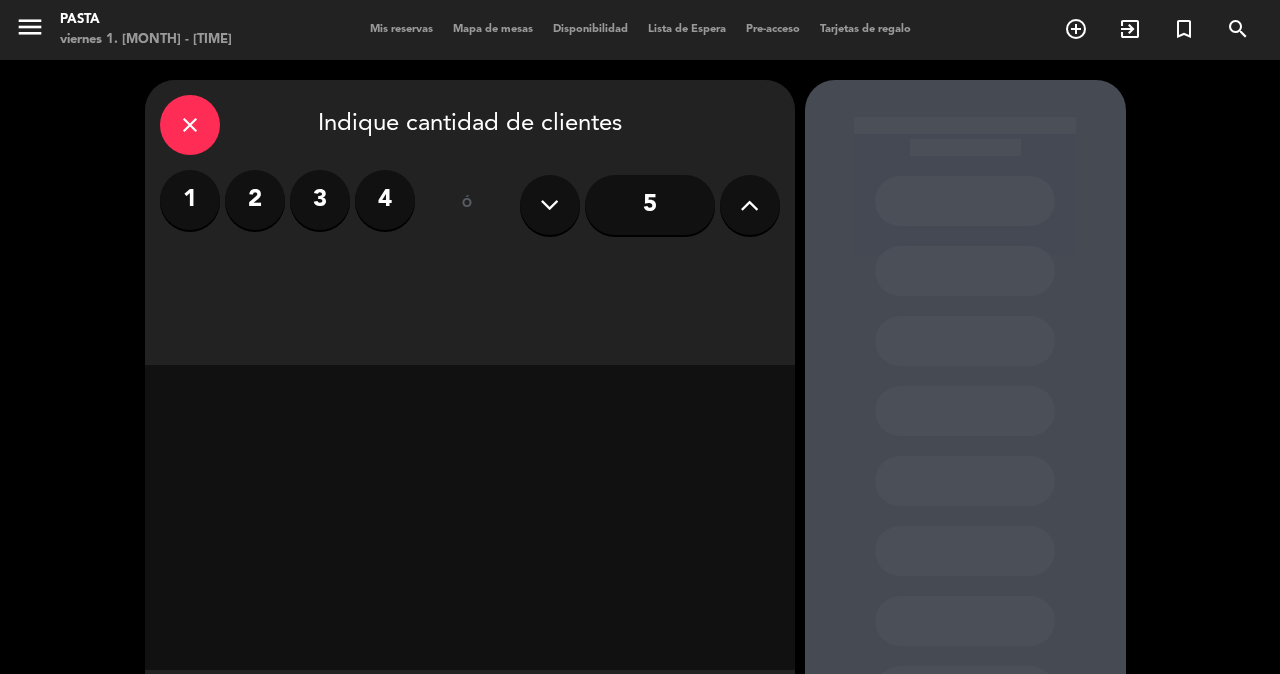click on "3" at bounding box center (320, 200) 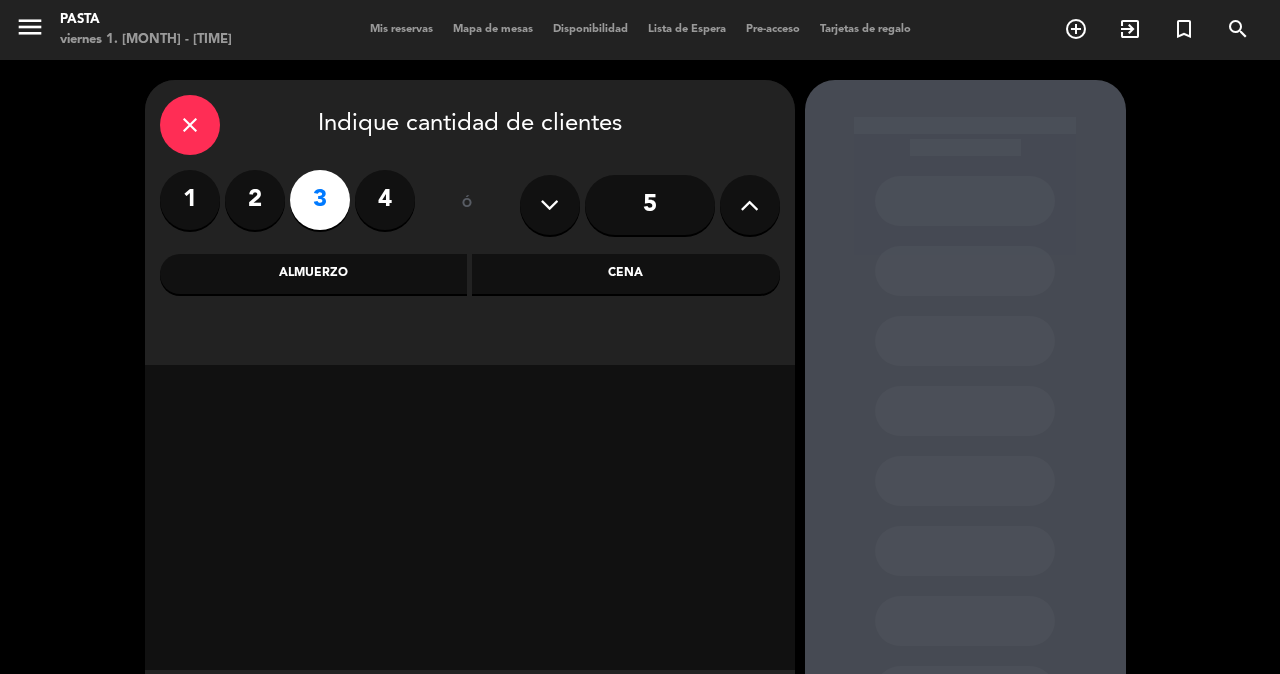 click on "Almuerzo" at bounding box center (314, 274) 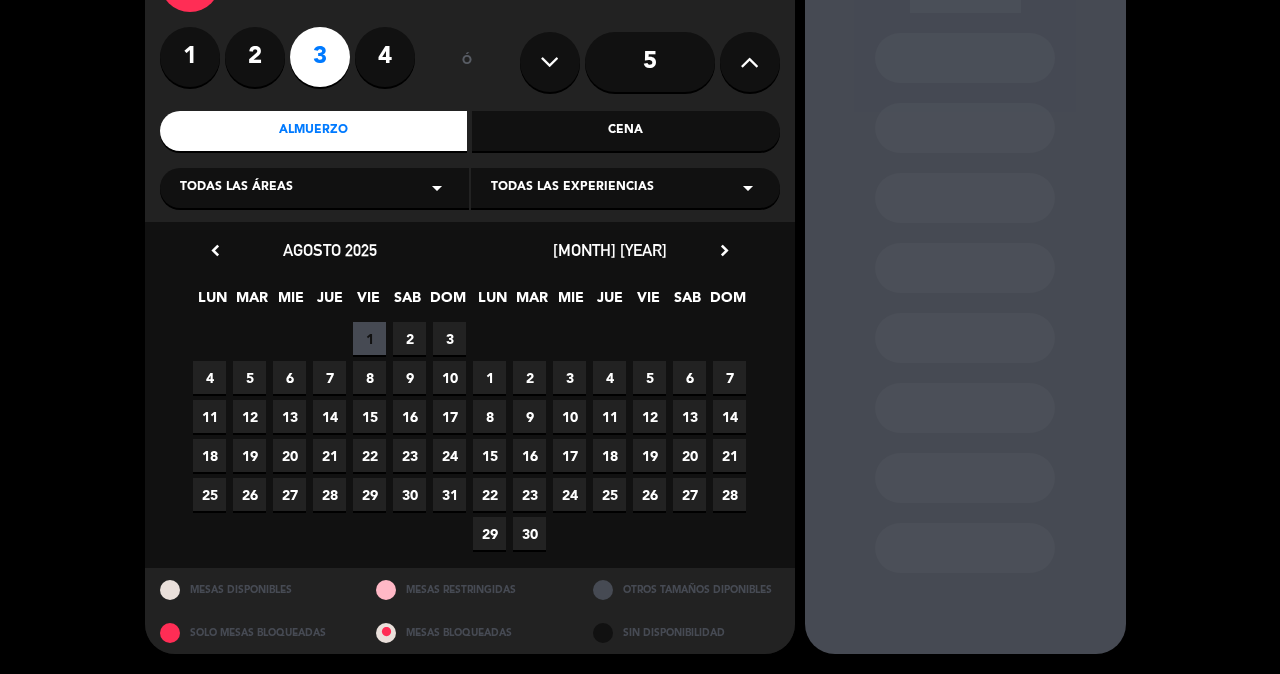 click on "2" at bounding box center [409, 338] 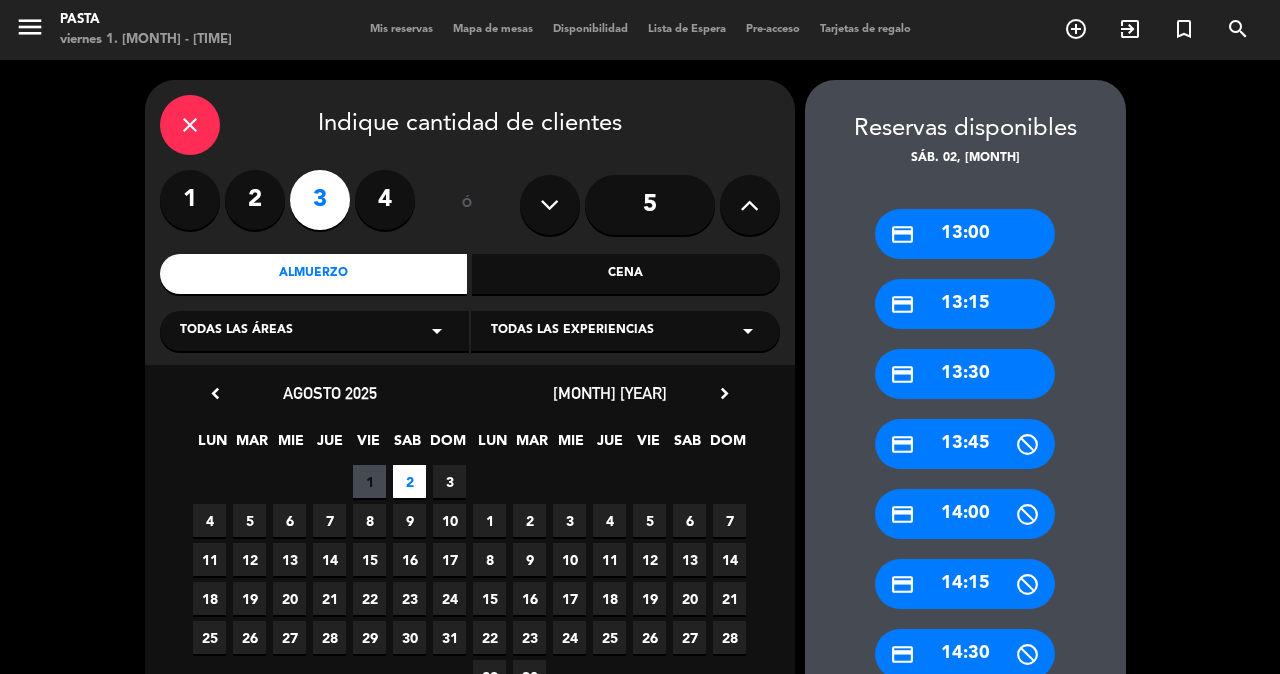 scroll, scrollTop: 48, scrollLeft: 0, axis: vertical 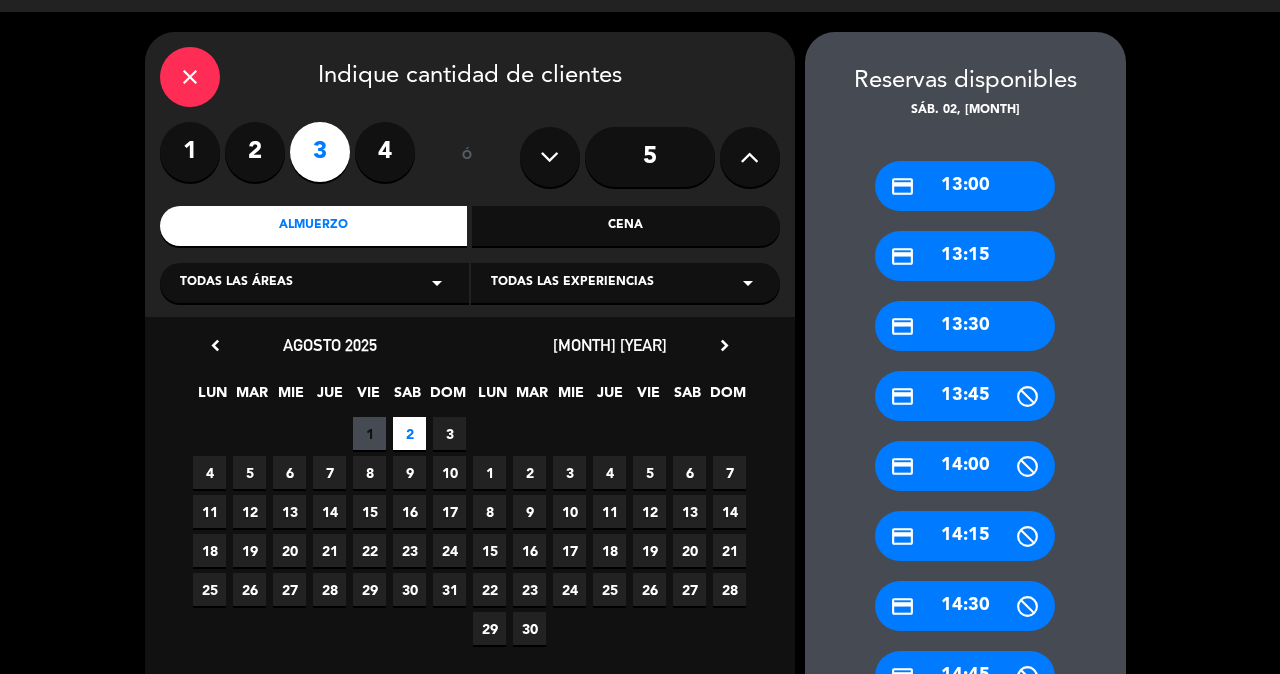 click on "[TEXT] [TEXT] [TIME]" at bounding box center [965, 326] 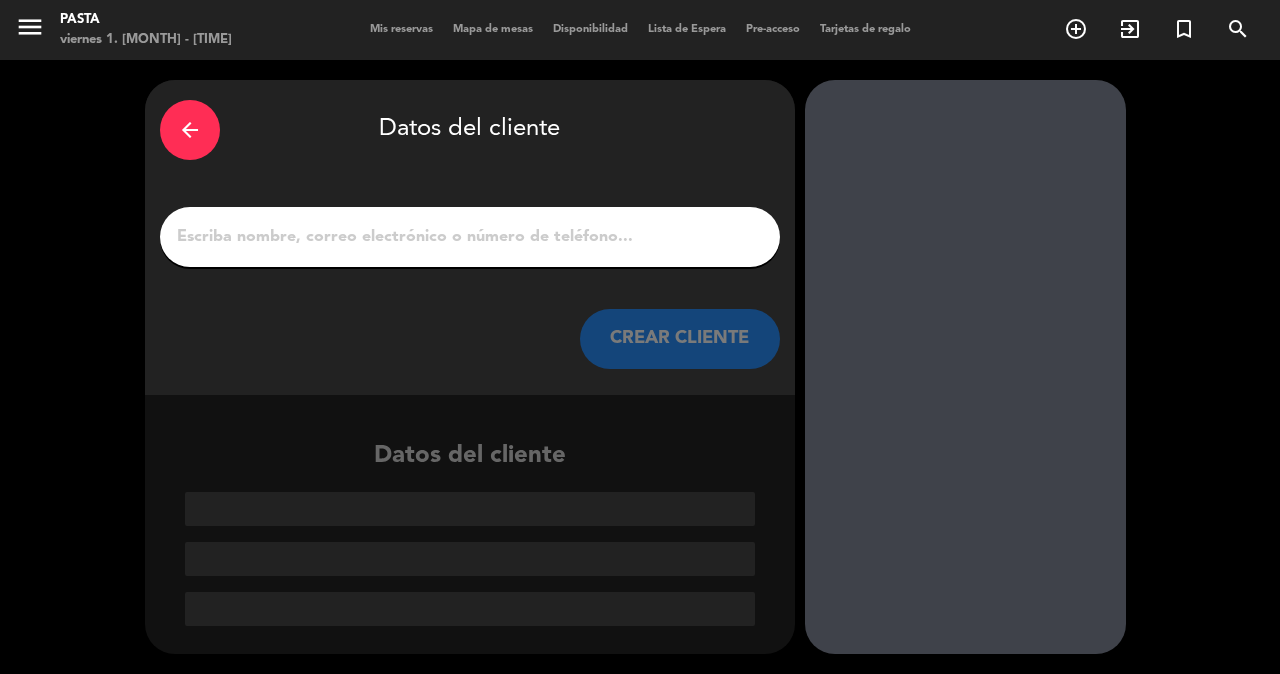 click on "1" at bounding box center [470, 237] 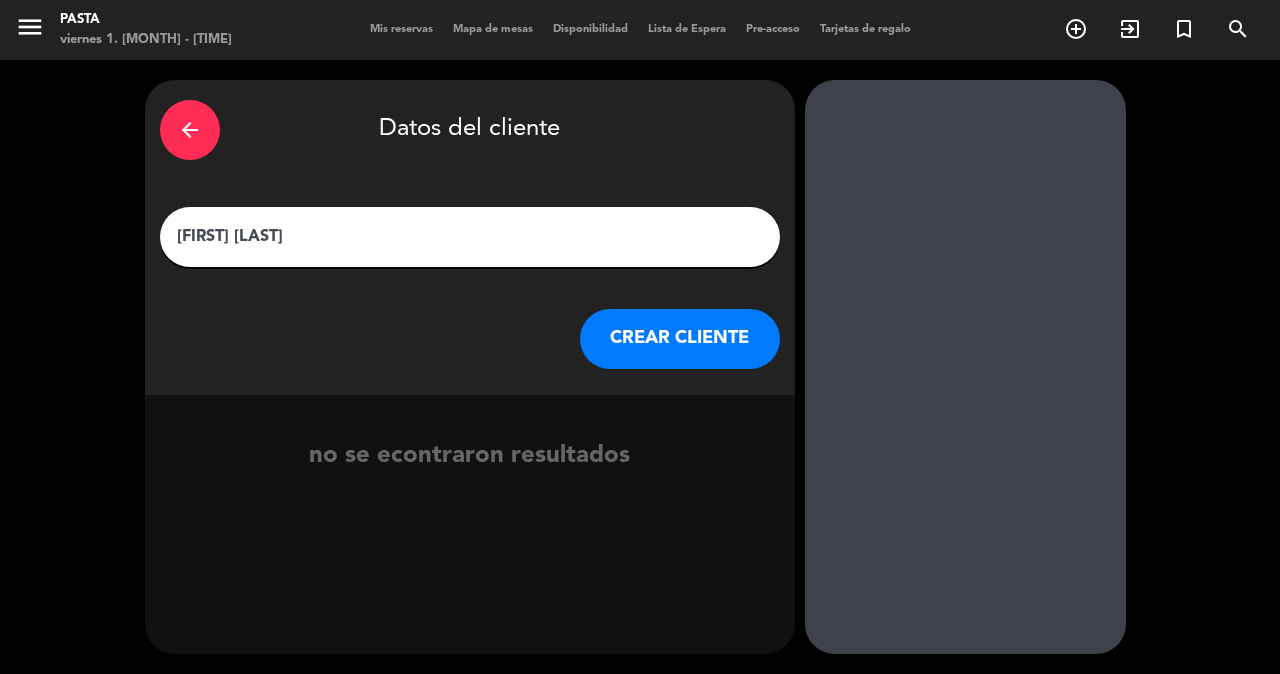type on "[FIRST] [LAST]" 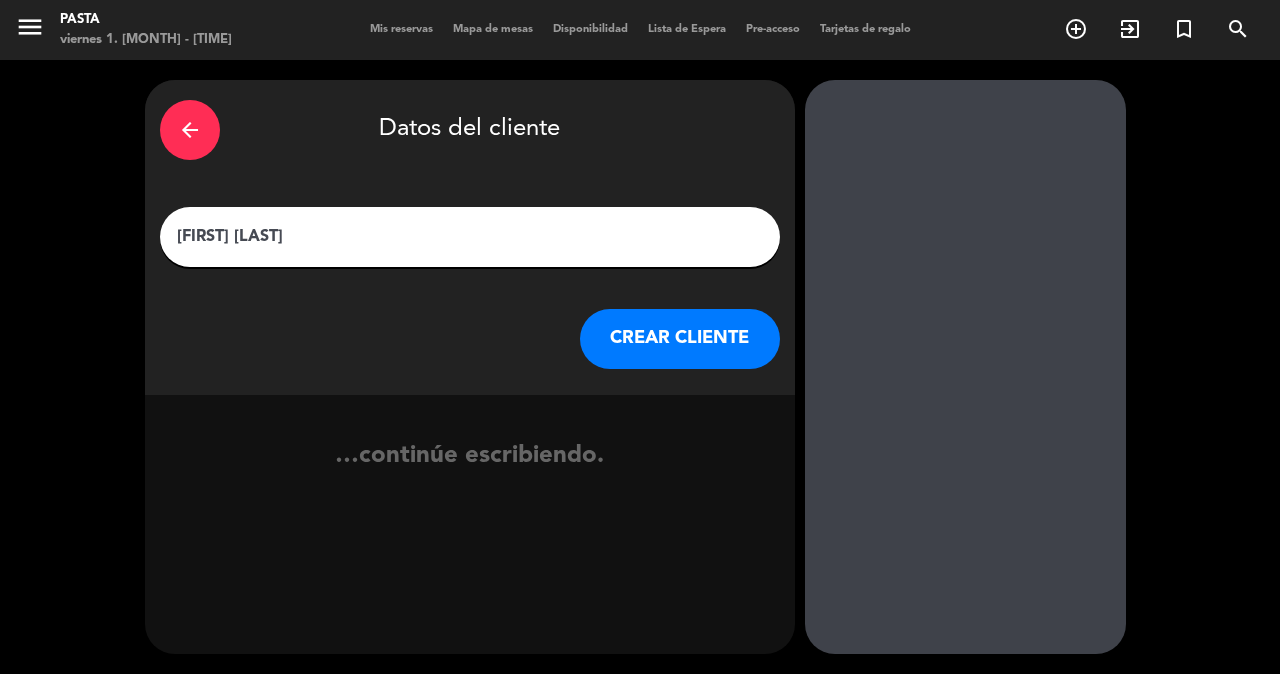click on "CREAR CLIENTE" at bounding box center [680, 339] 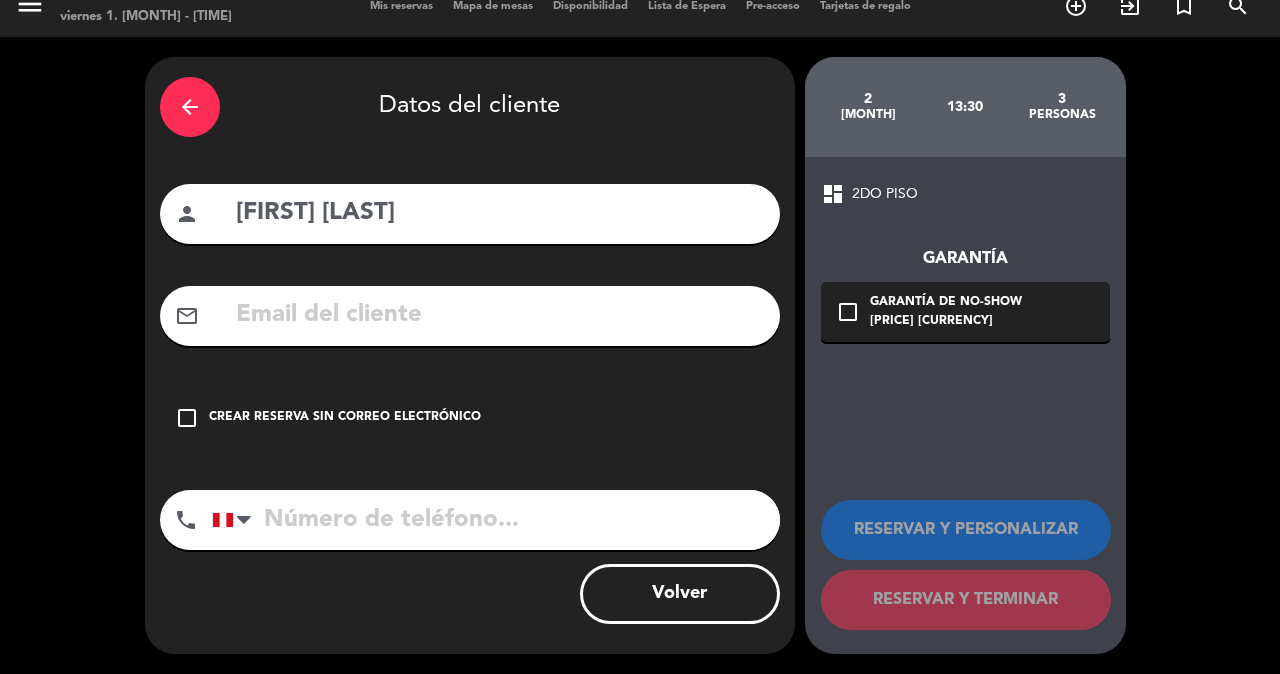 click at bounding box center [496, 520] 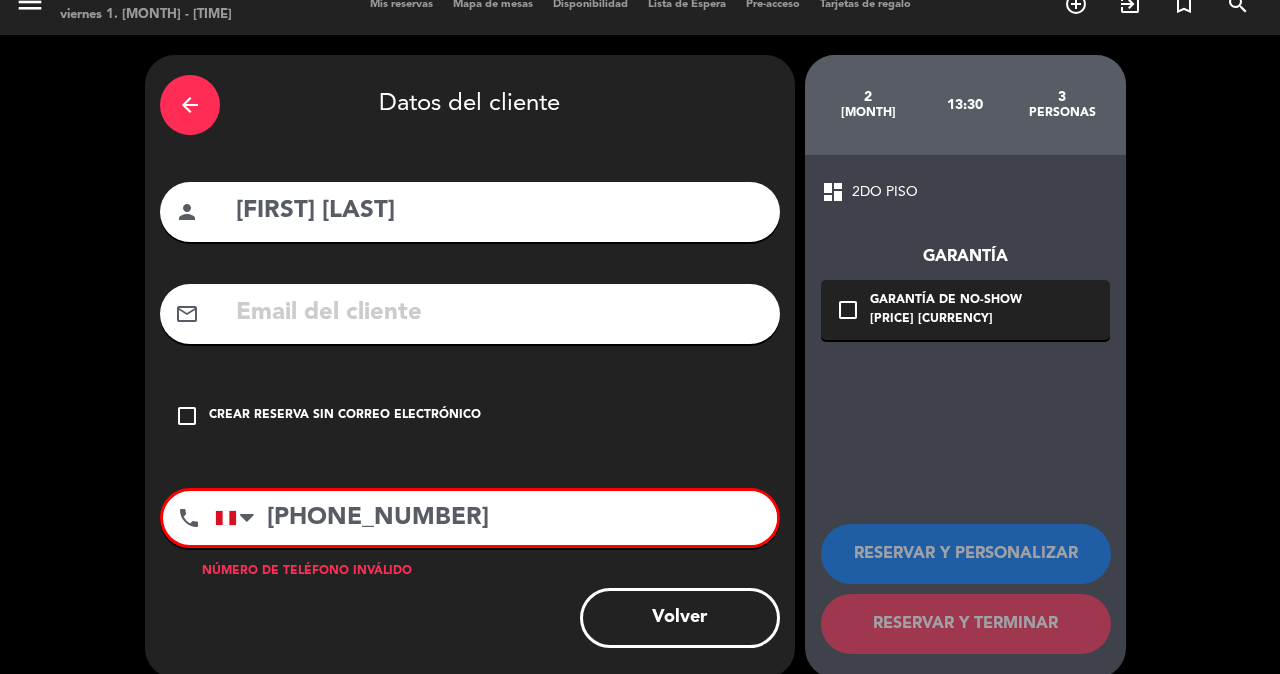 click on "[PHONE_NUMBER]" at bounding box center (496, 518) 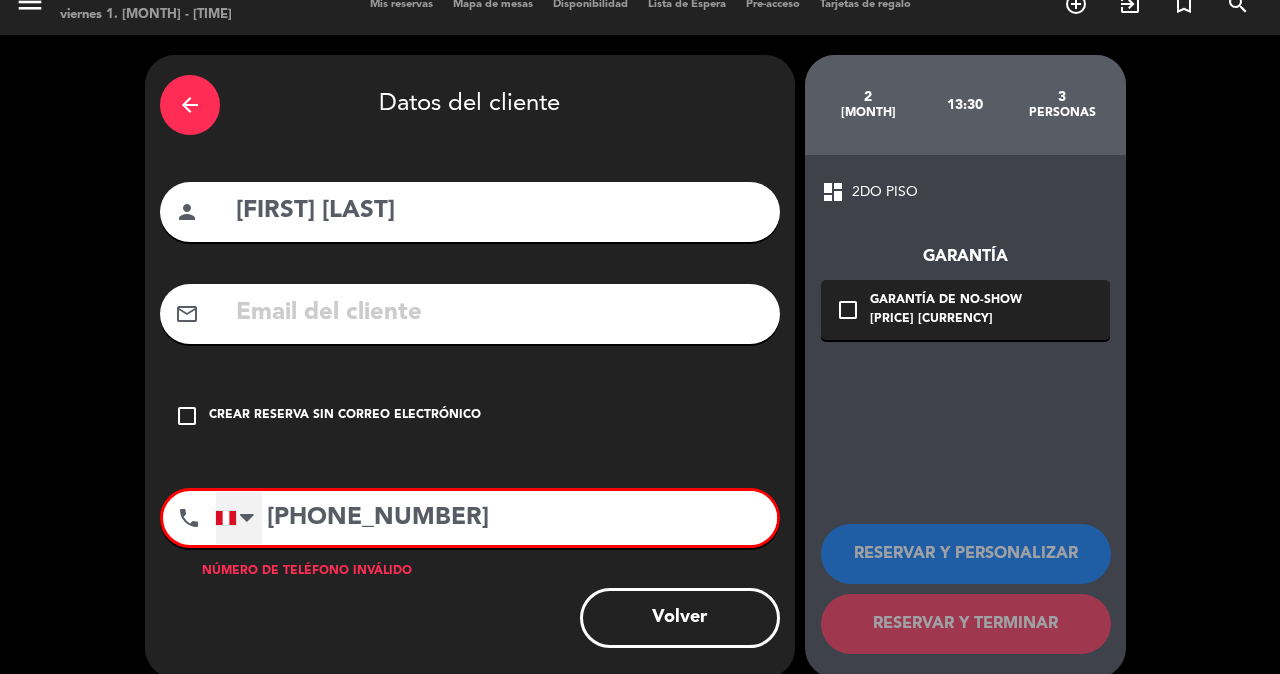 type on "[PHONE_NUMBER]" 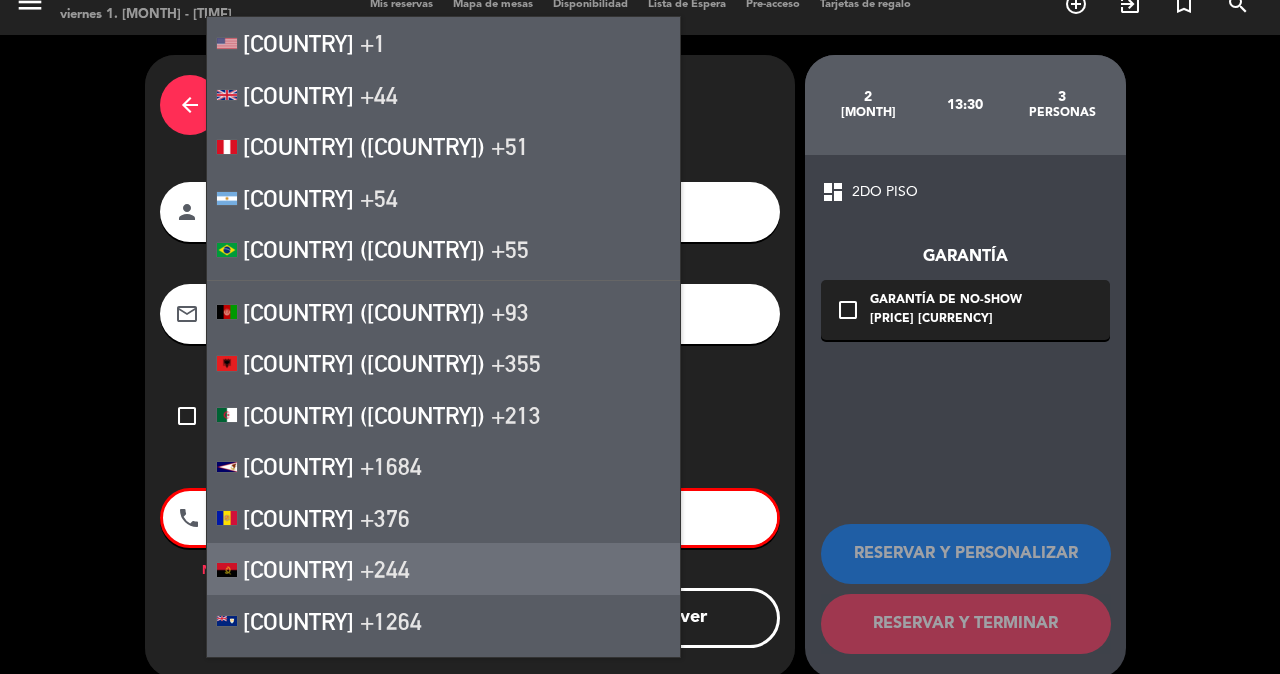 click on "[COUNTRY]" at bounding box center [298, 569] 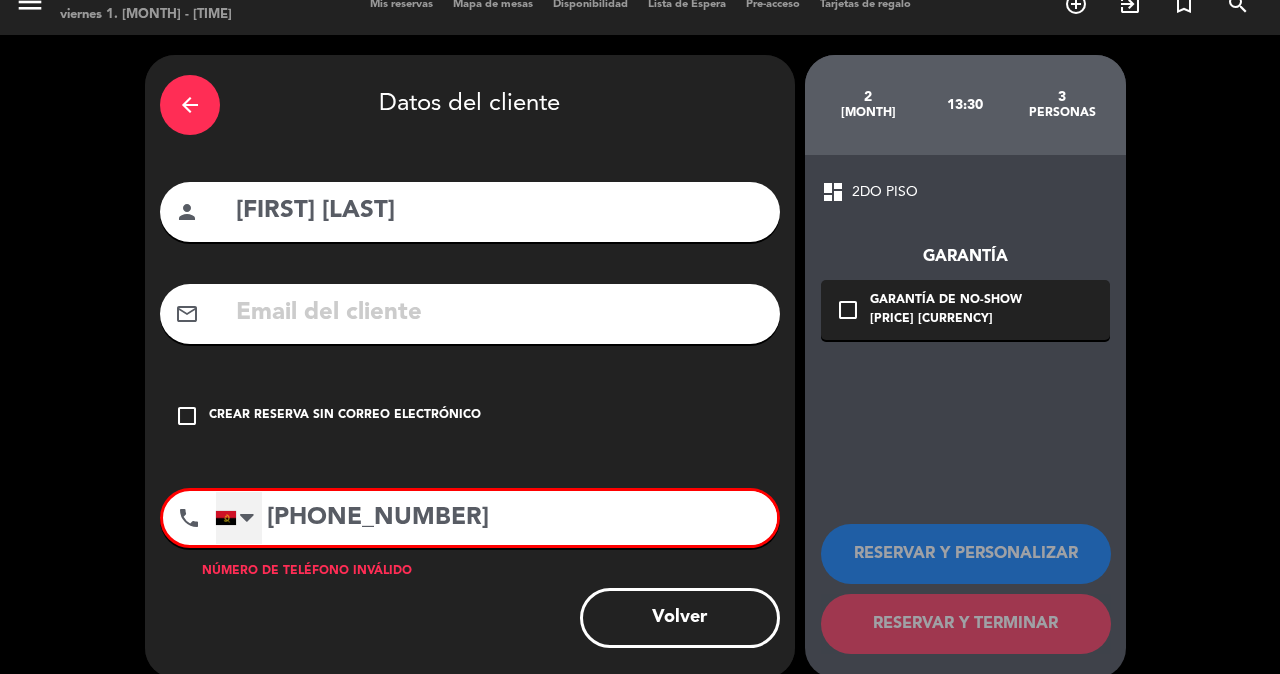 click at bounding box center [247, 518] 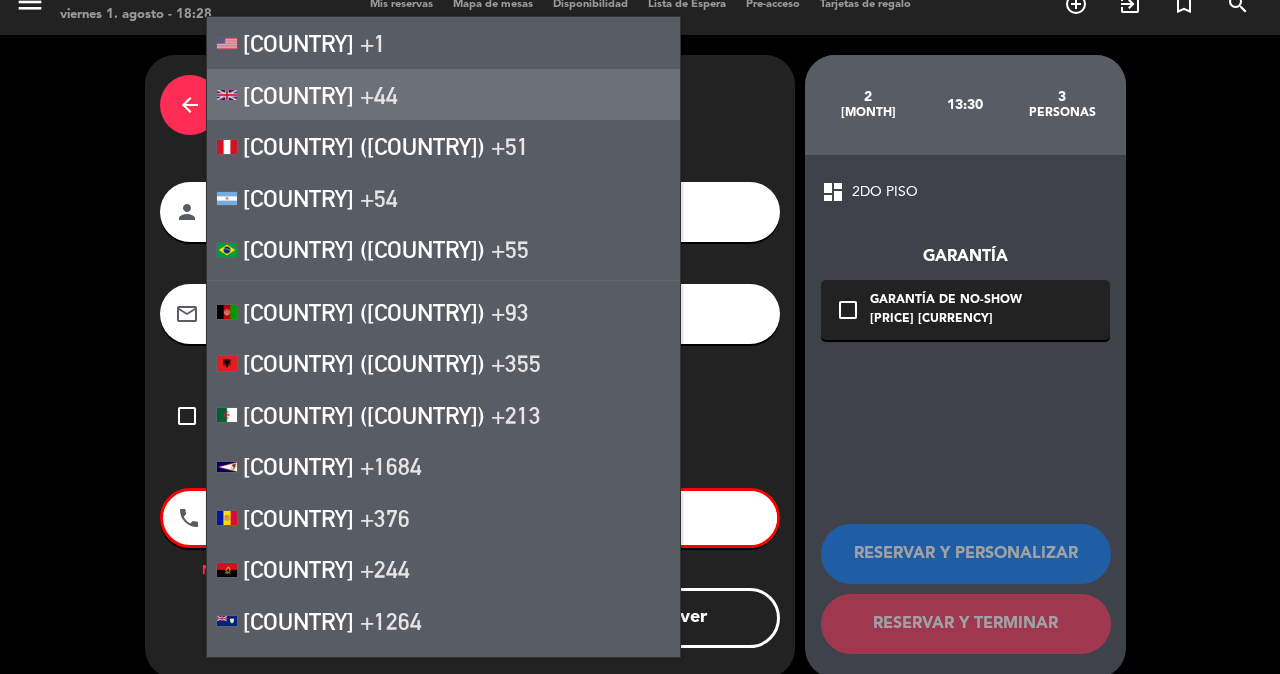 click on "[COUNTRY] +[CODE]" at bounding box center [443, 95] 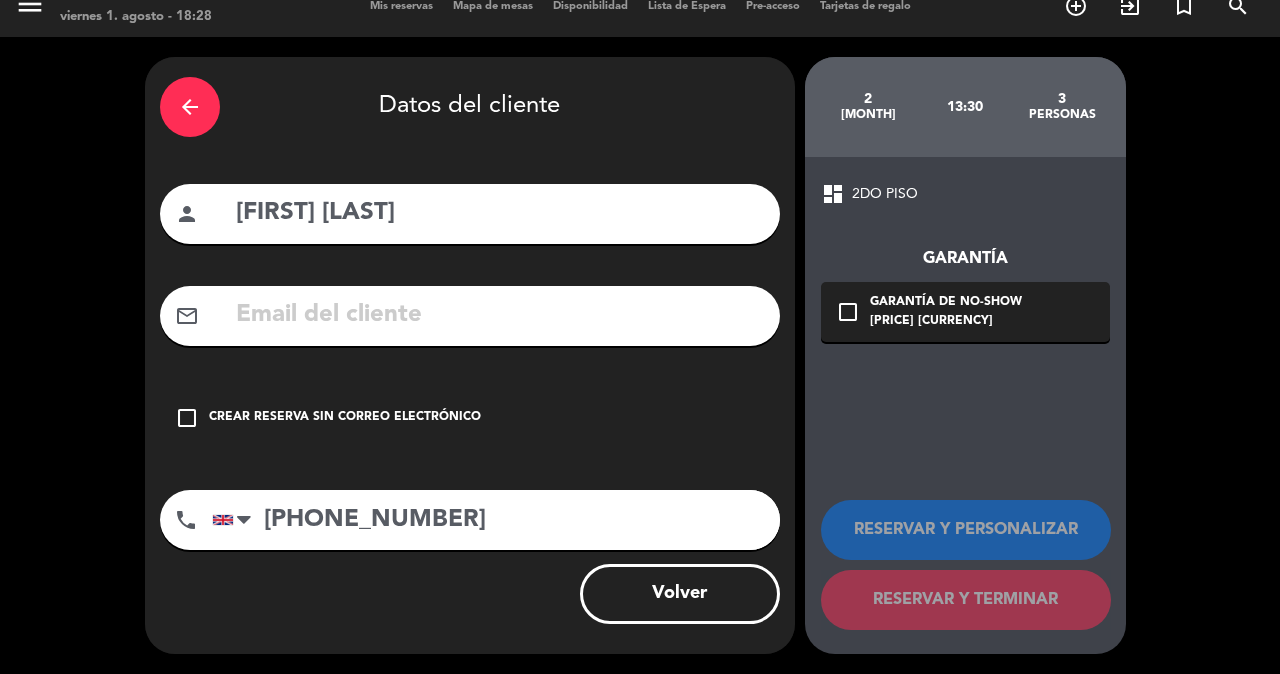 click on "check_box_outline_blank" at bounding box center (187, 418) 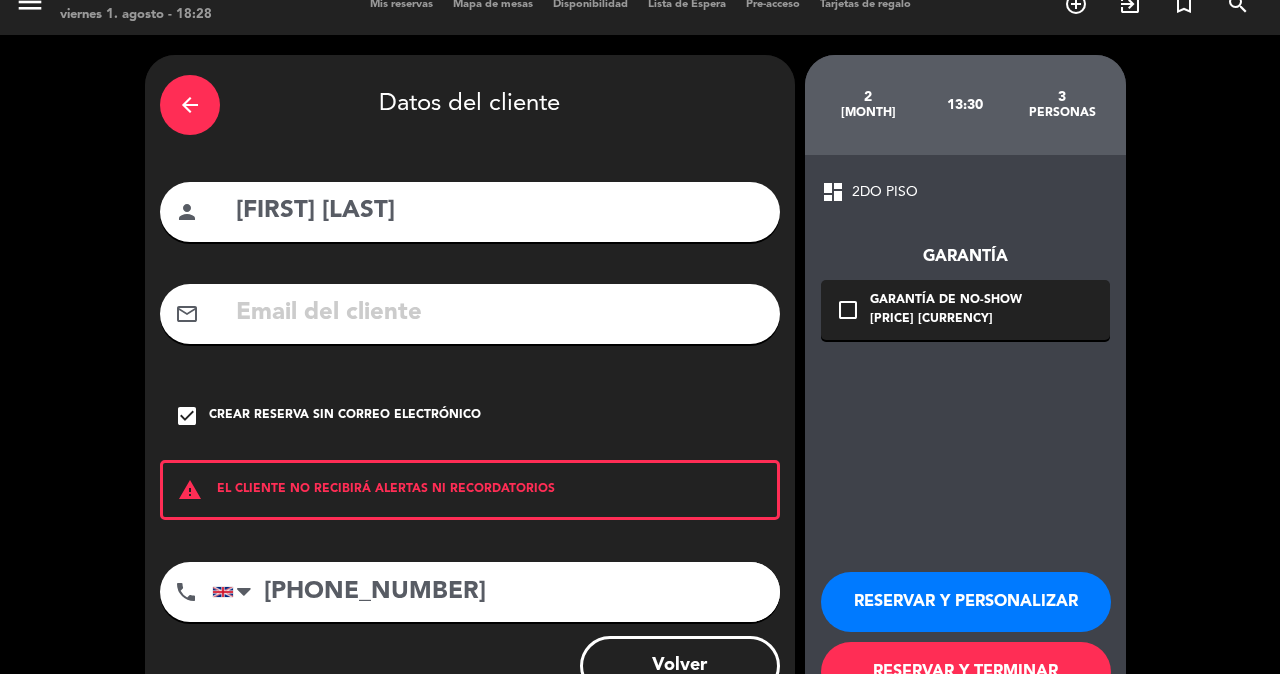 click on "RESERVAR Y TERMINAR" at bounding box center [966, 672] 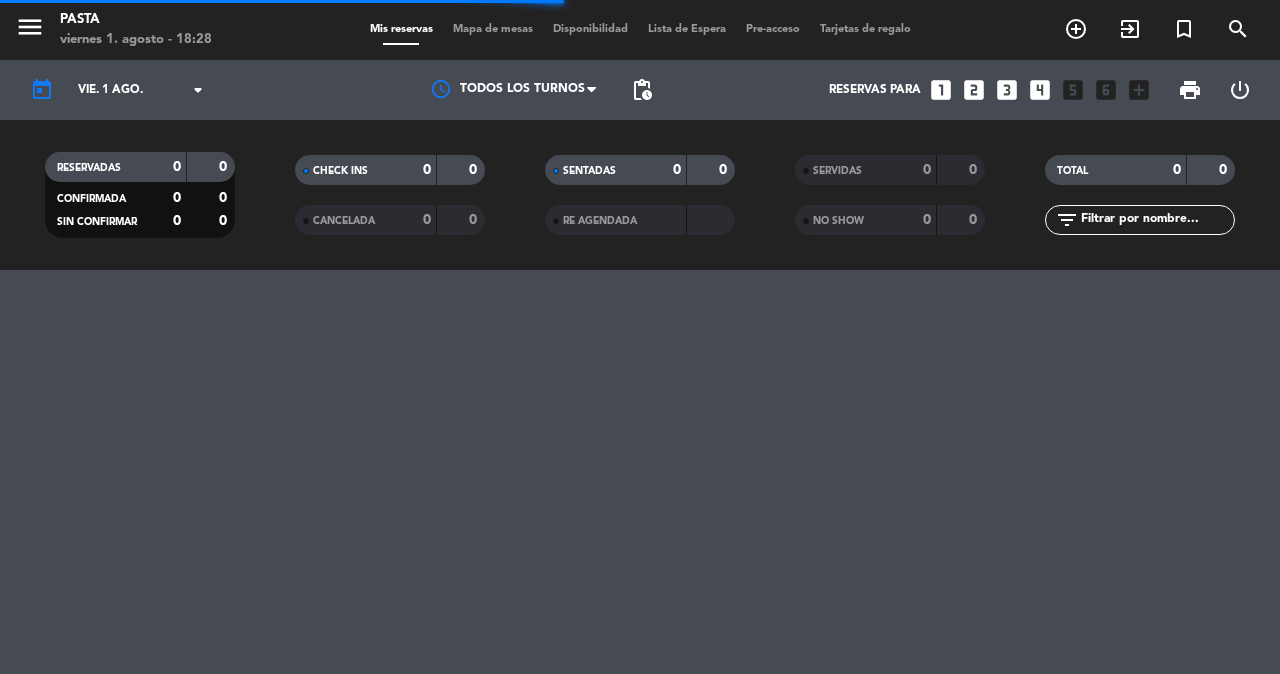 scroll, scrollTop: 0, scrollLeft: 0, axis: both 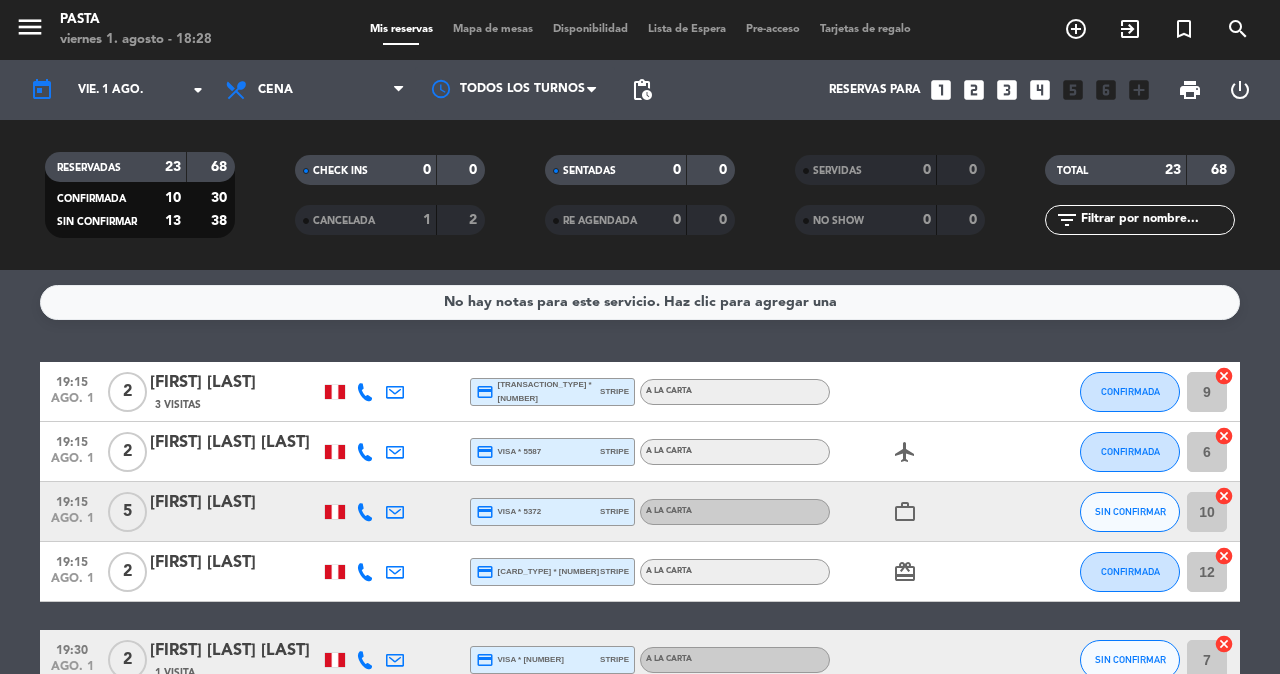 click on "add_circle_outline" at bounding box center [1076, 29] 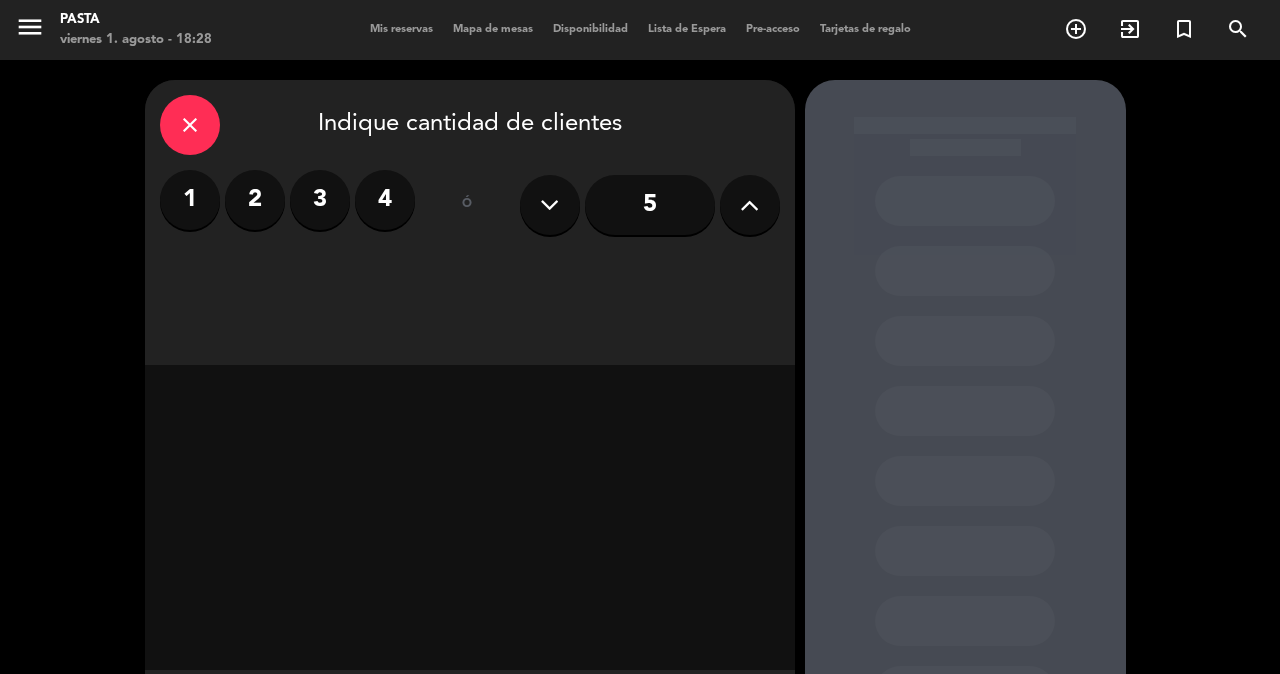 click on "2" at bounding box center (255, 200) 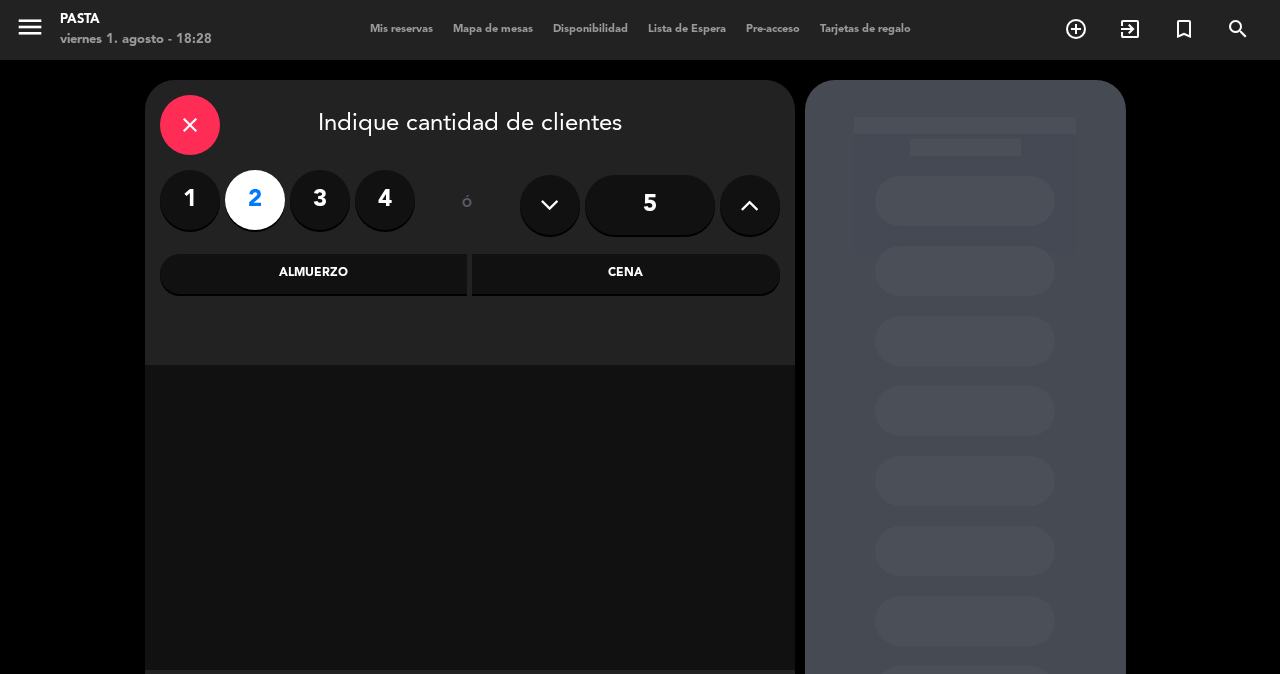 click on "Cena" at bounding box center [626, 274] 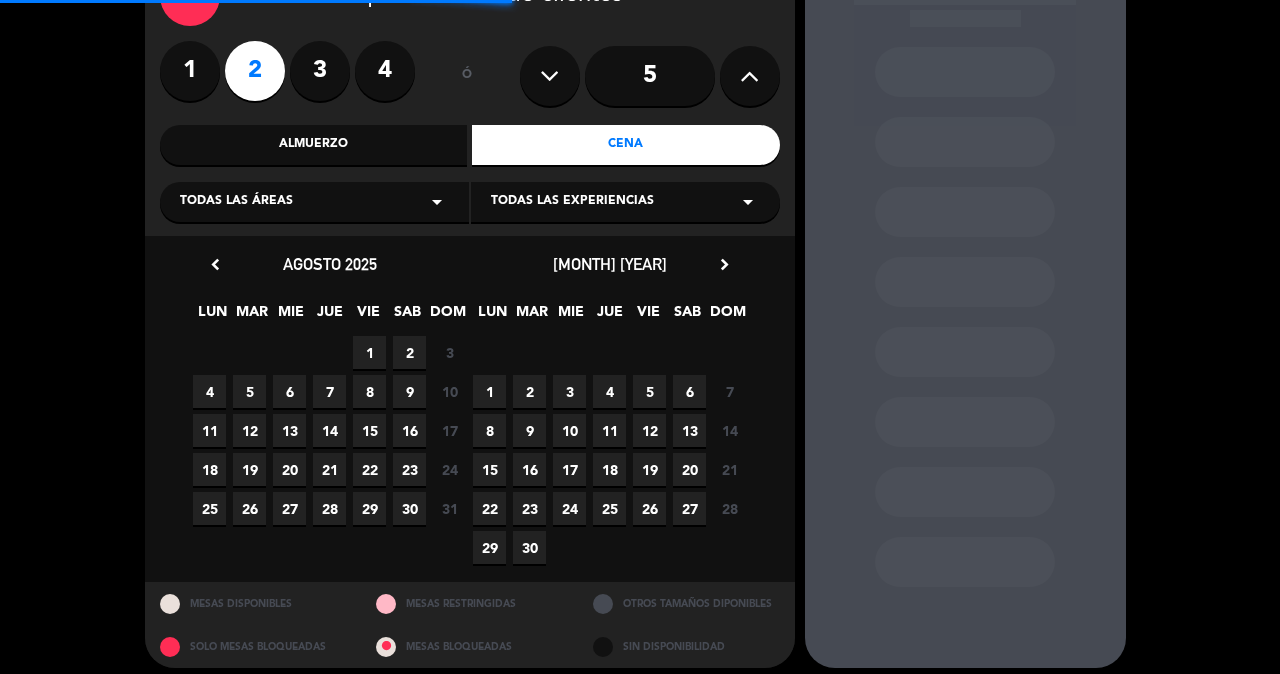 scroll, scrollTop: 127, scrollLeft: 0, axis: vertical 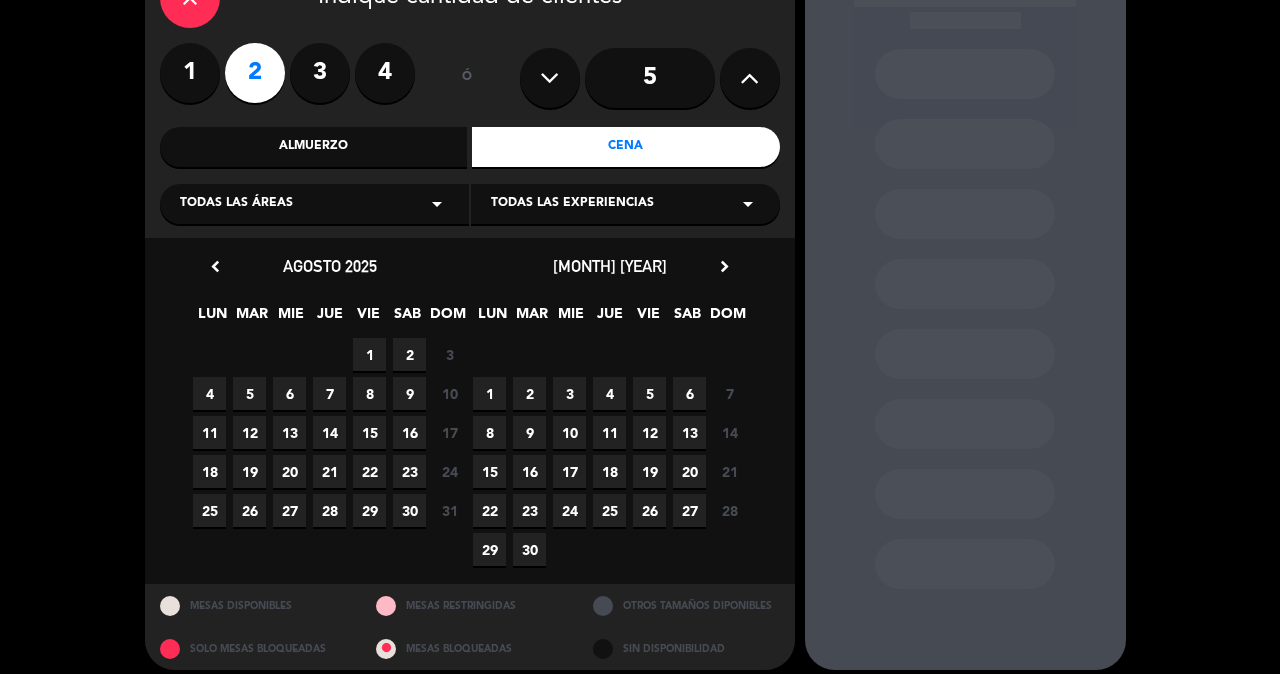 click on "1" at bounding box center [369, 354] 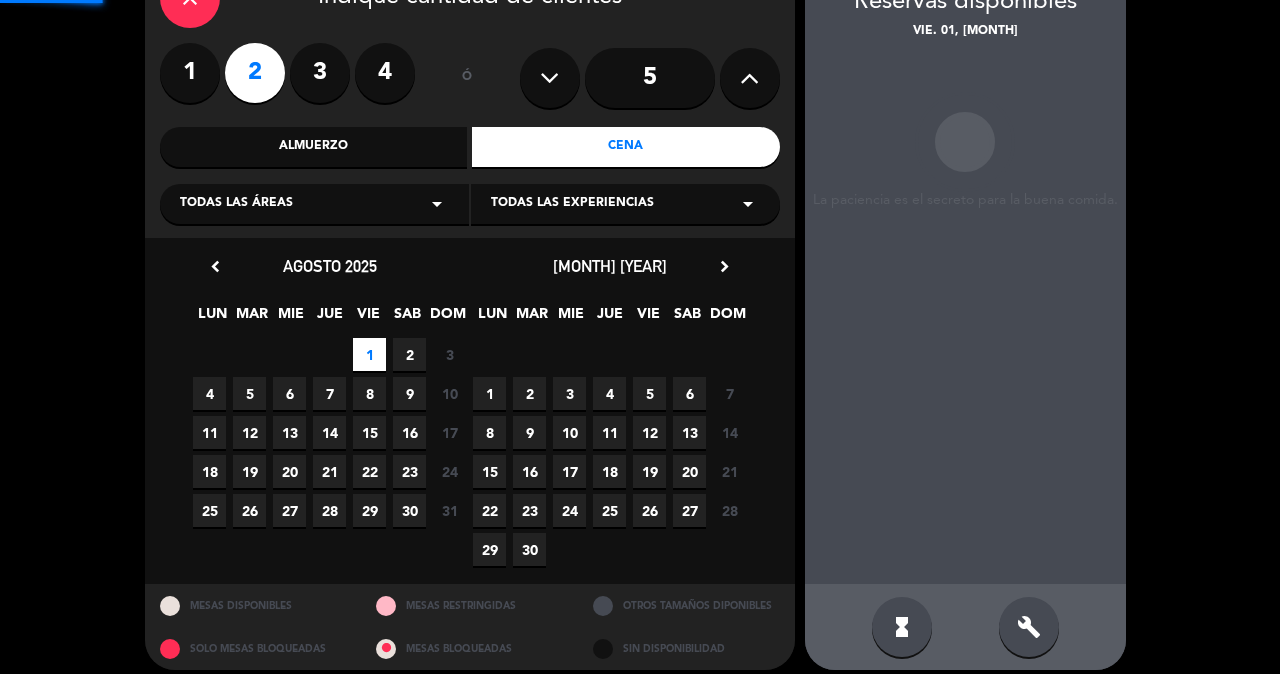 scroll, scrollTop: 80, scrollLeft: 0, axis: vertical 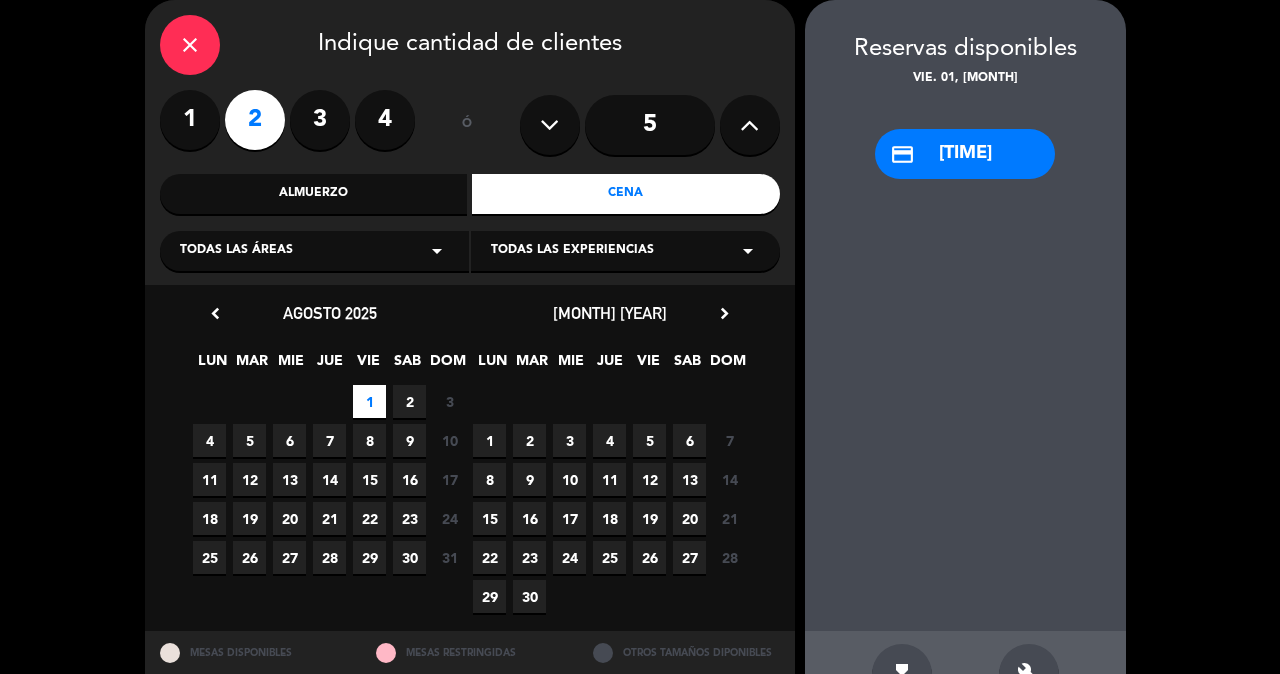 click on "close" at bounding box center [190, 45] 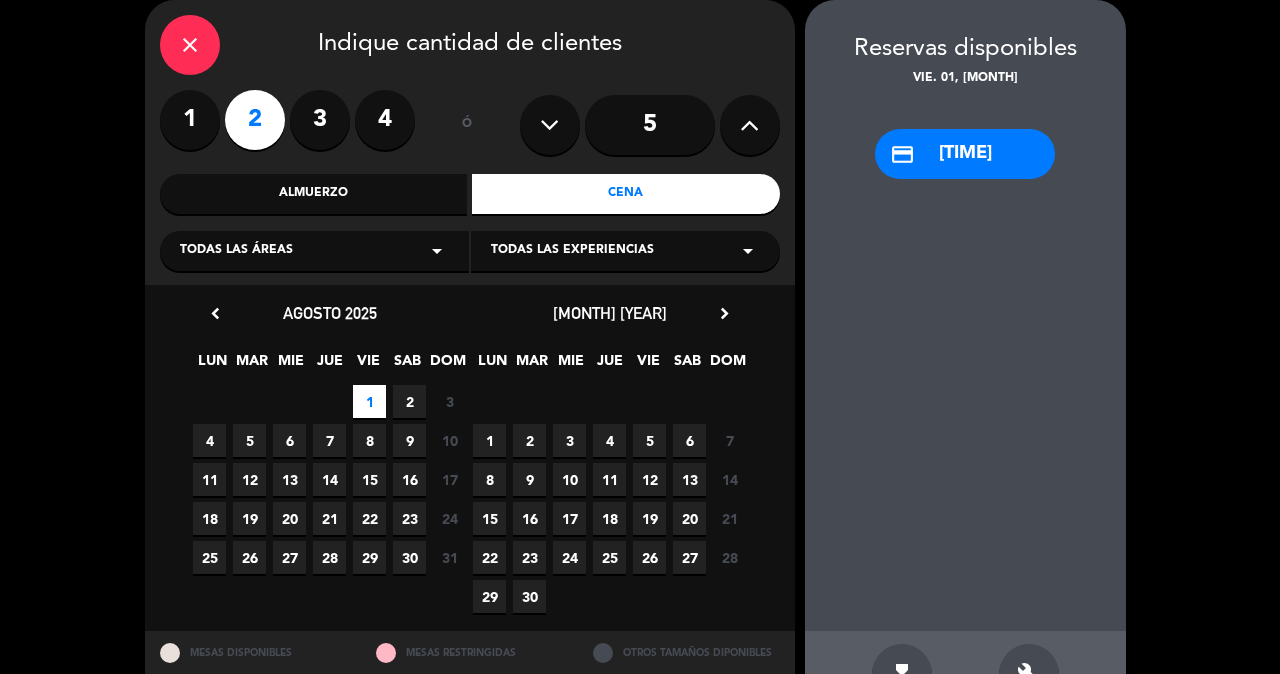 scroll, scrollTop: 0, scrollLeft: 0, axis: both 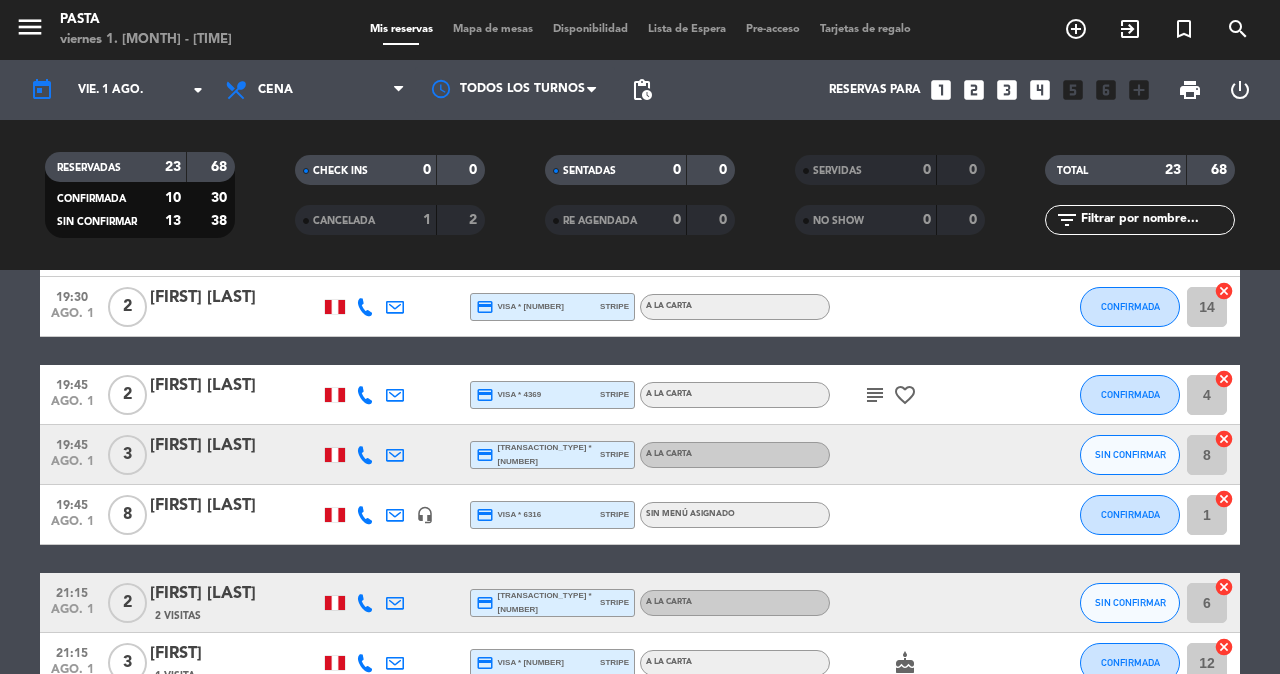 click on "[FIRST] [LAST]" 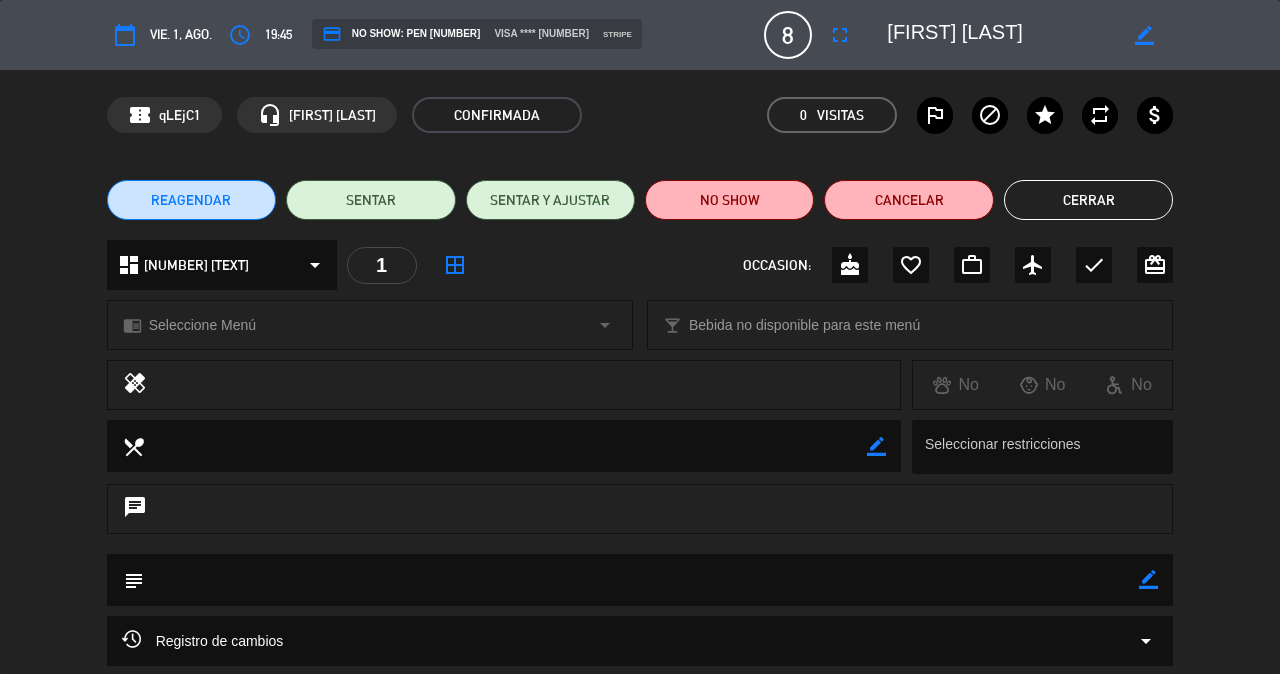 click on "border_all" 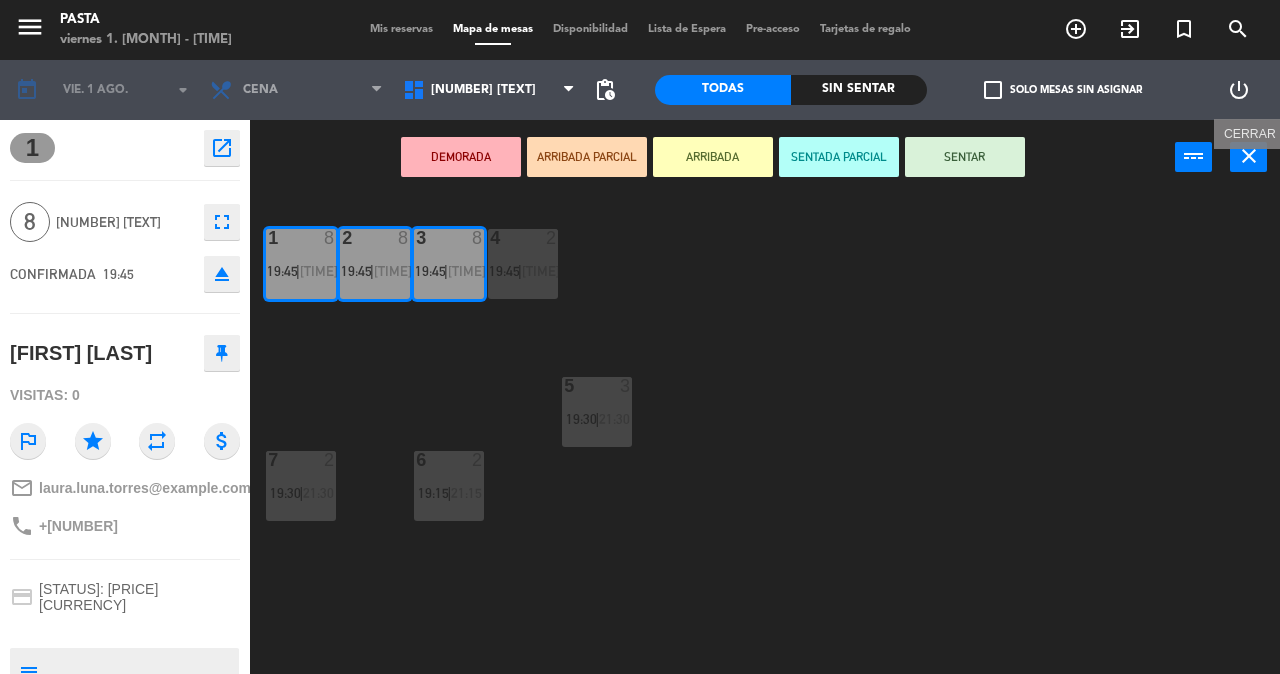 click on "close" at bounding box center (1249, 156) 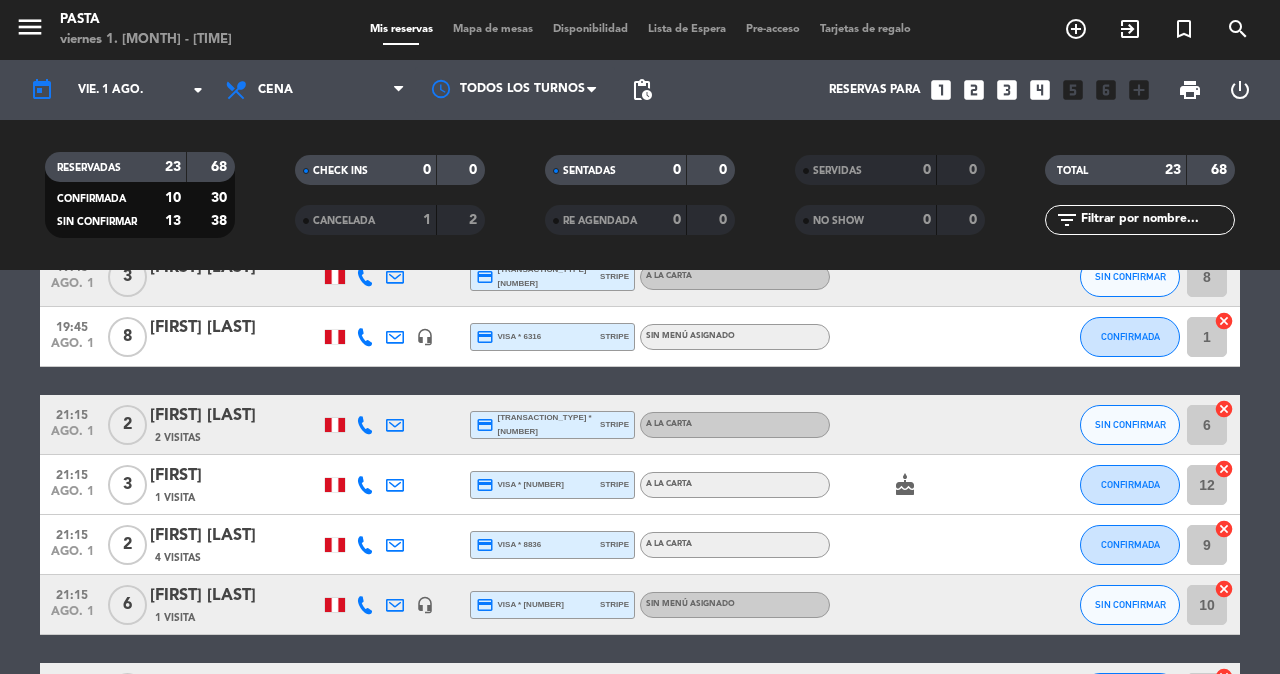 scroll, scrollTop: 711, scrollLeft: 0, axis: vertical 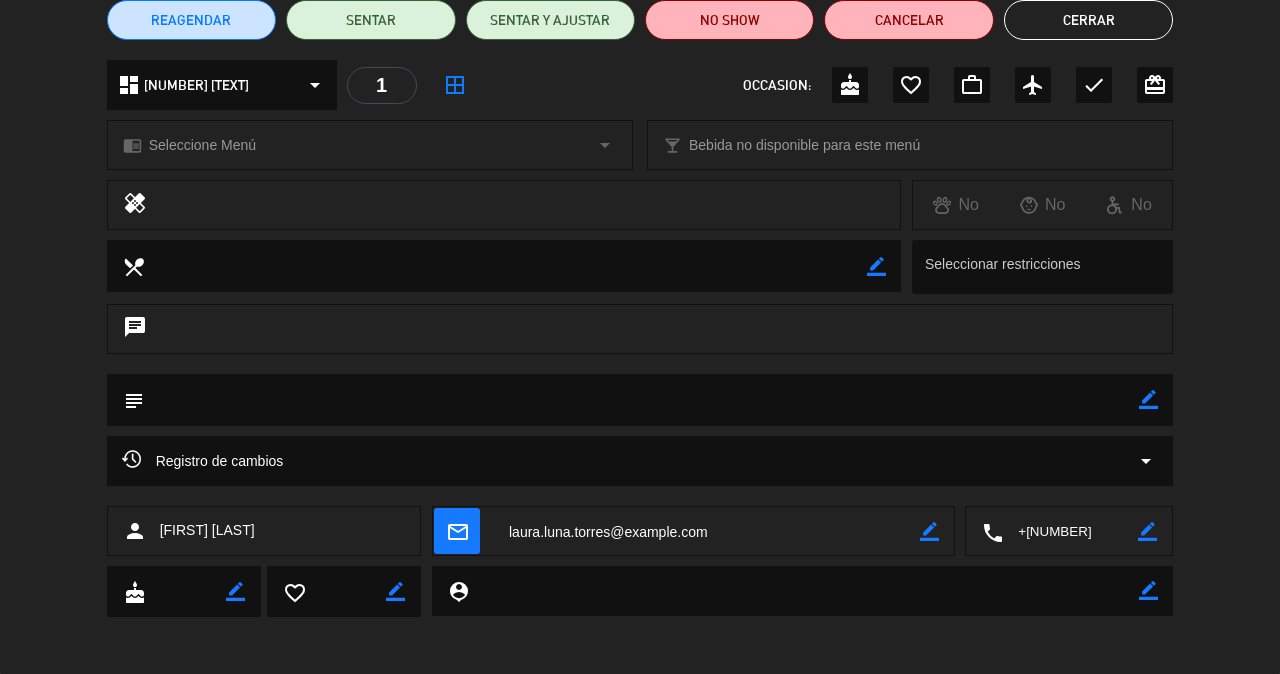 click on "[TEXT] [TEXT]" 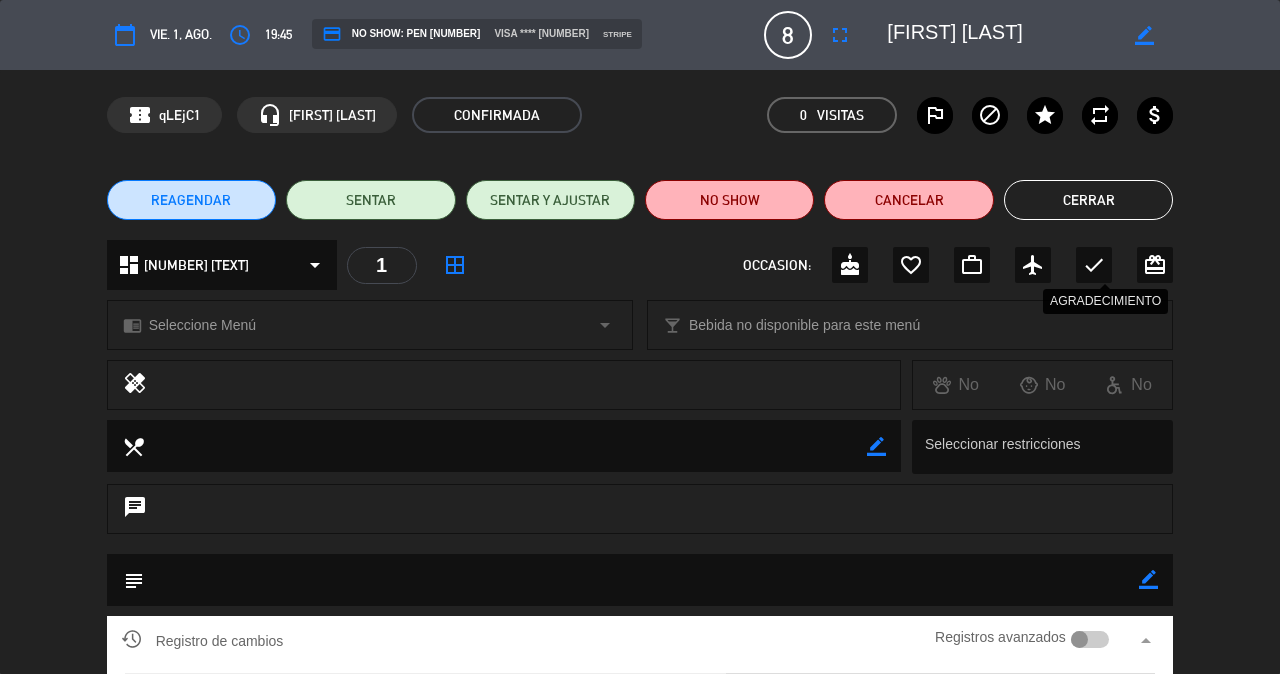 scroll, scrollTop: 0, scrollLeft: 0, axis: both 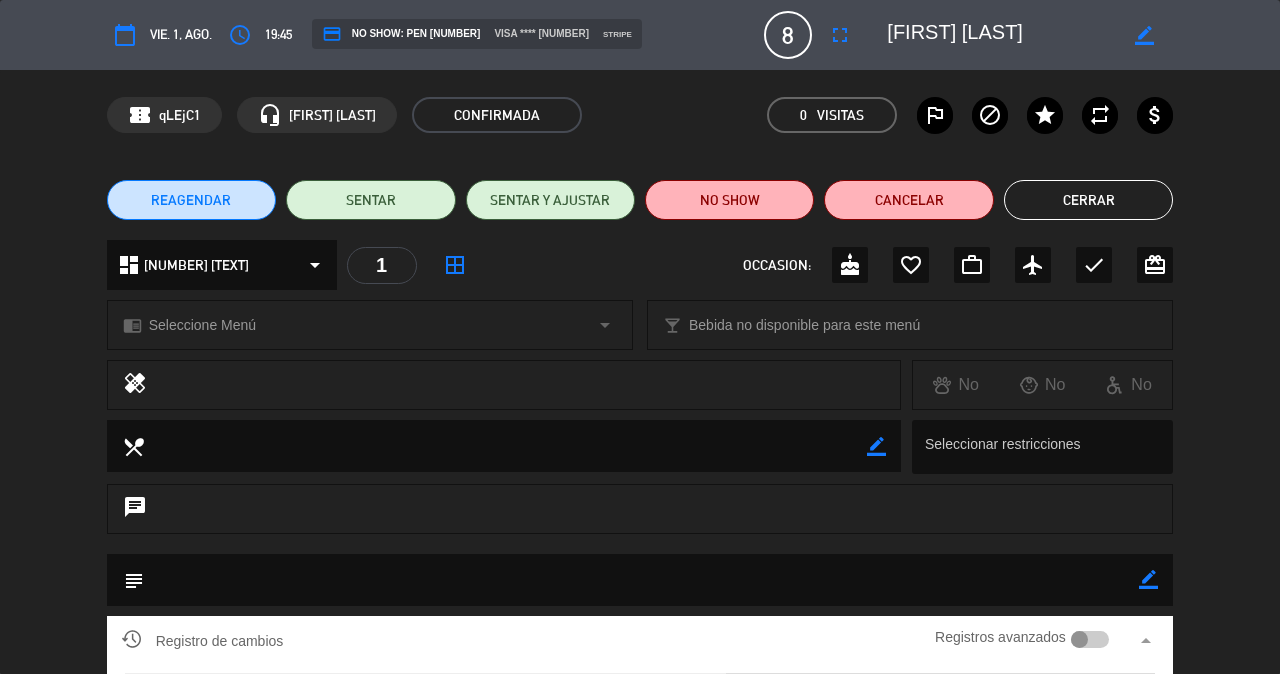 click on "Cerrar" 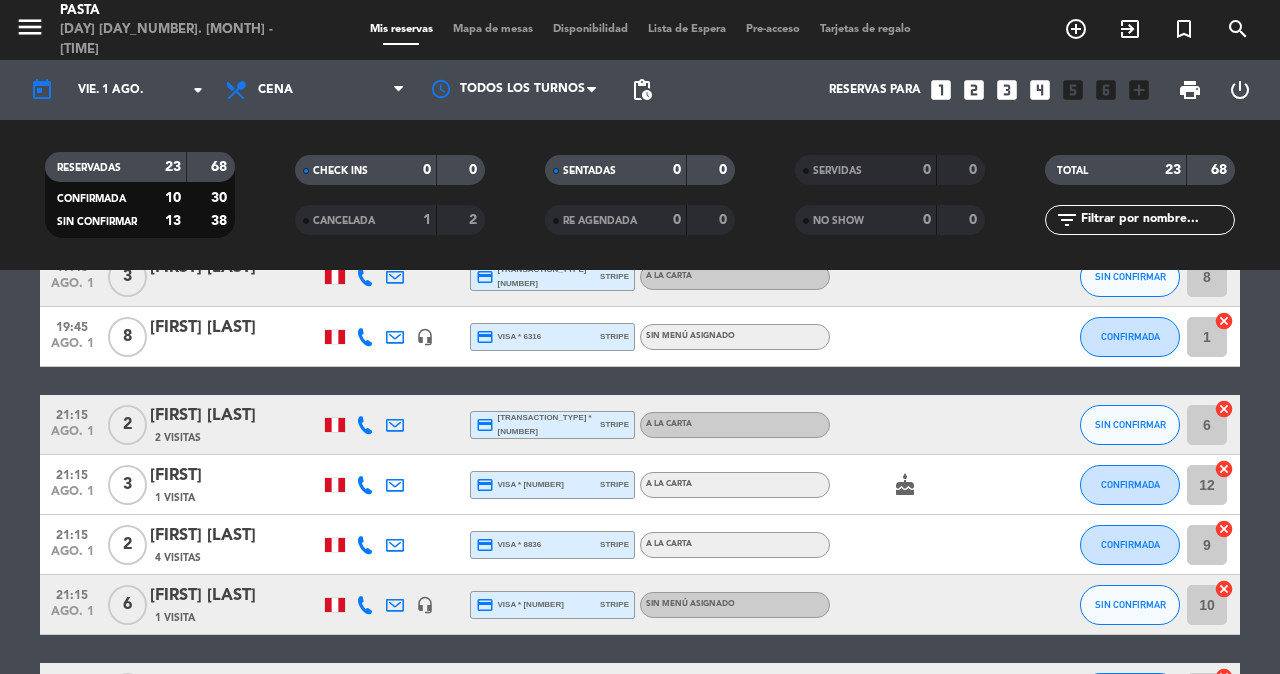 click on "[FIRST] [LAST]" 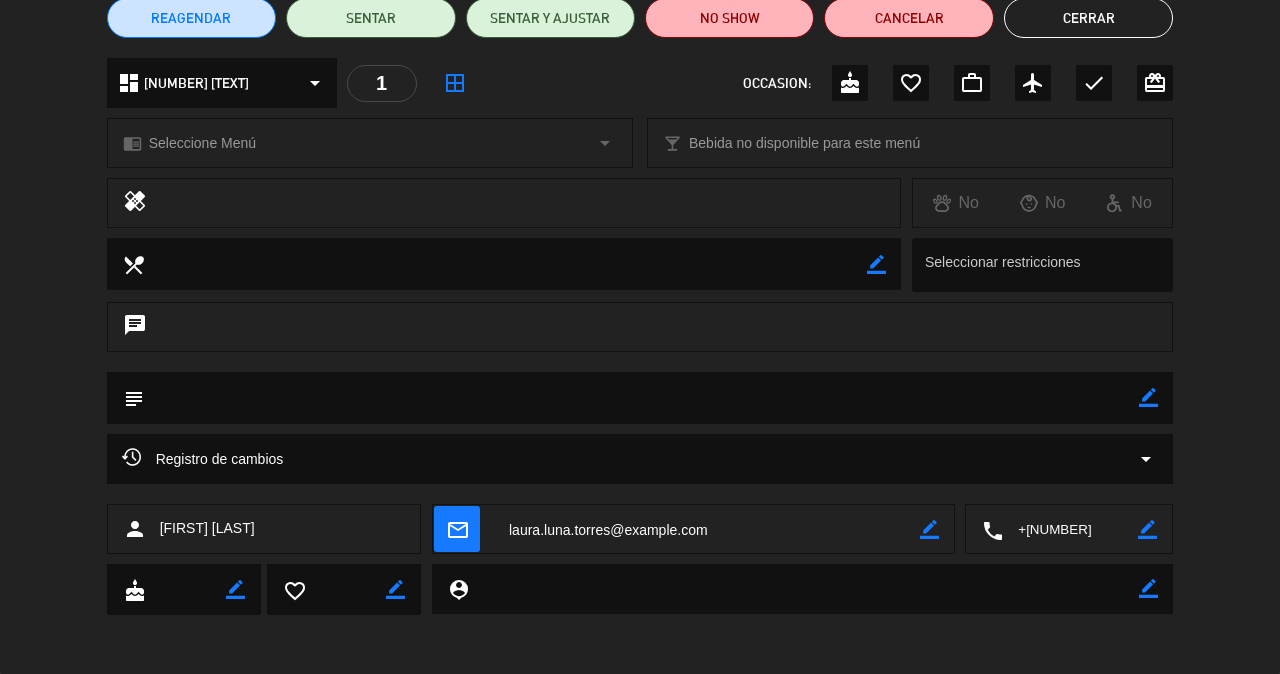 scroll, scrollTop: 180, scrollLeft: 0, axis: vertical 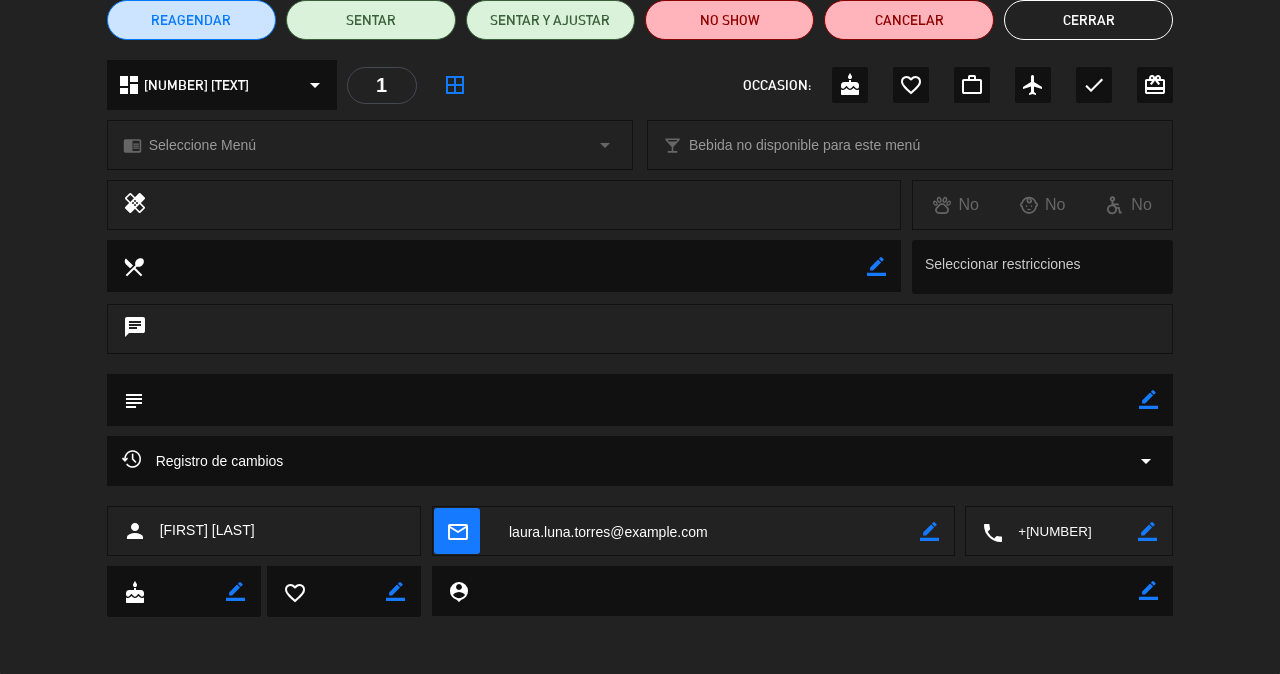 click 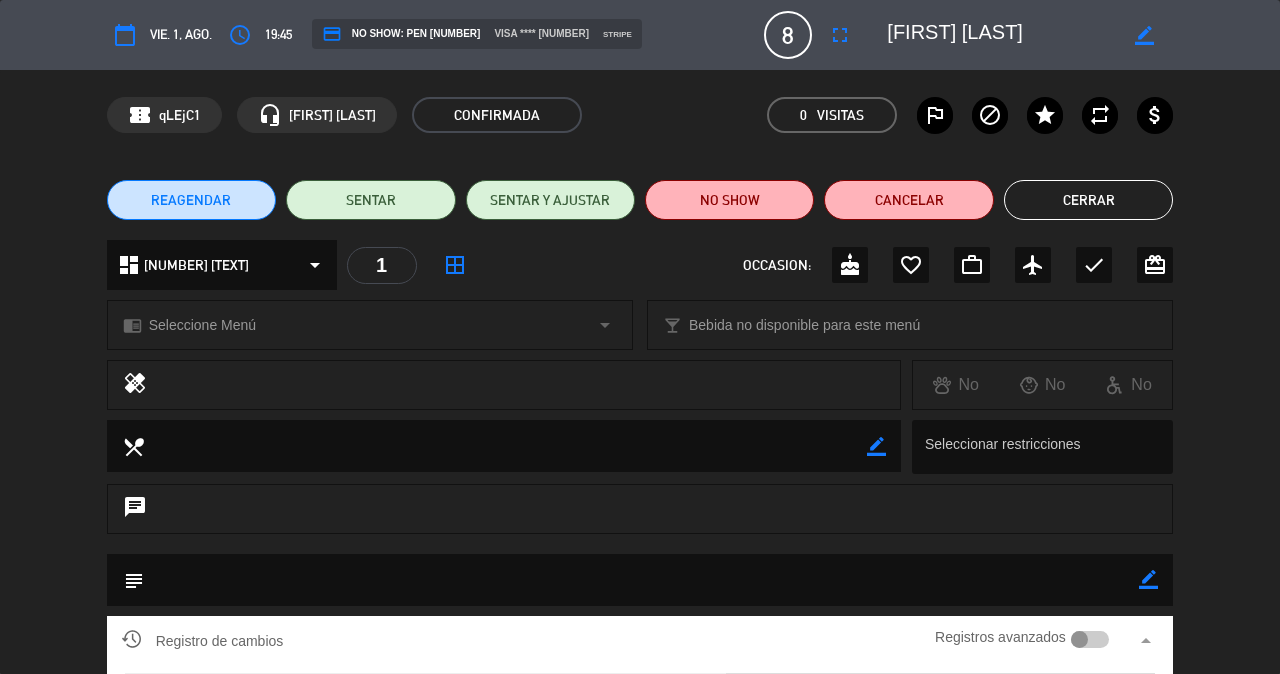 scroll, scrollTop: 0, scrollLeft: 0, axis: both 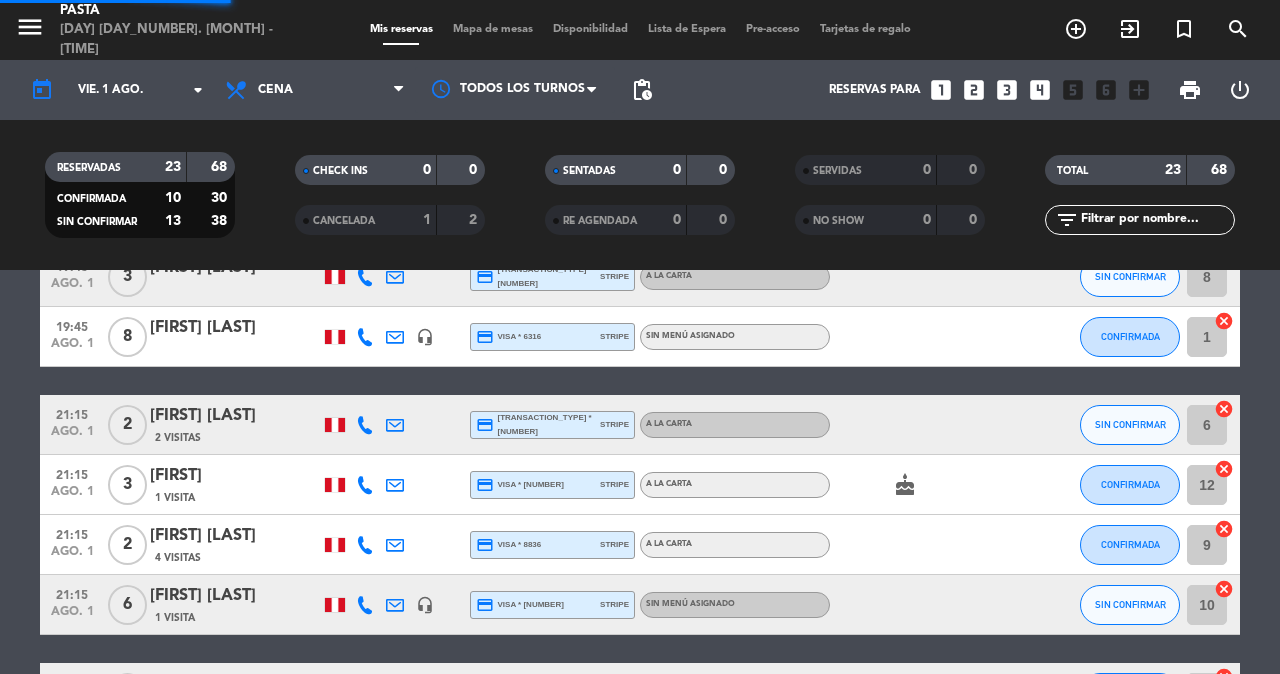 click on "[TEXT] [NUMBER] [NUMBER]" 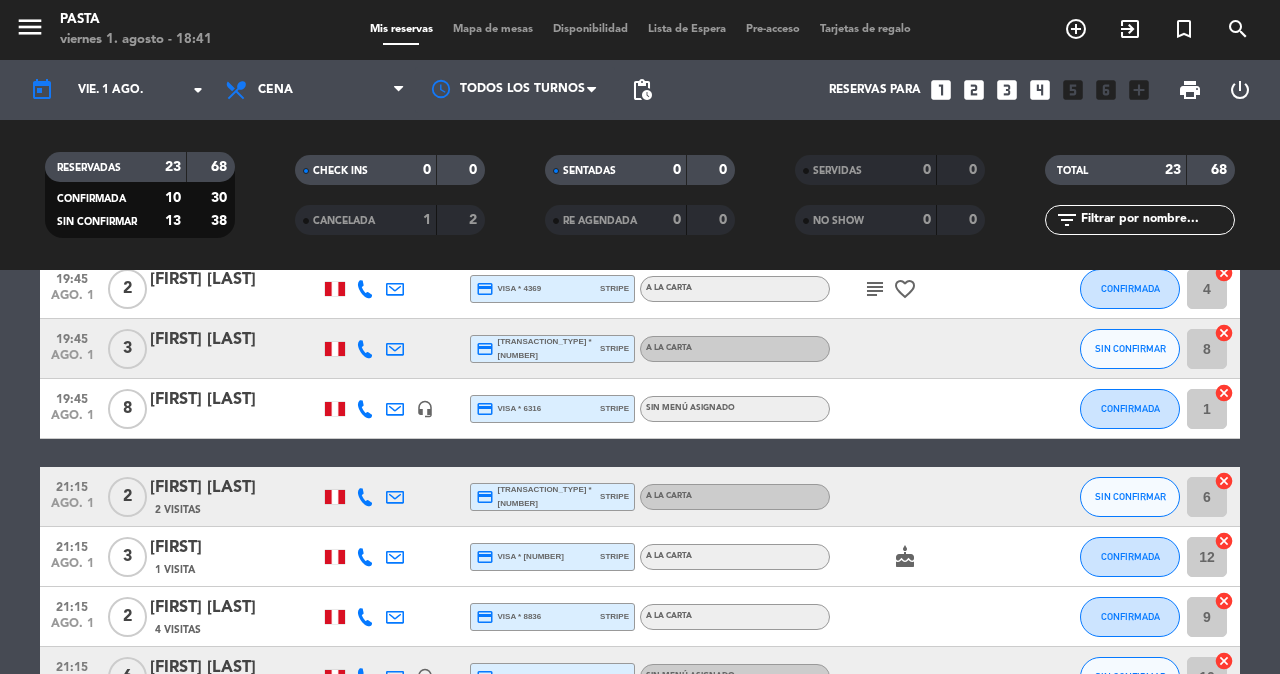 scroll, scrollTop: 595, scrollLeft: 0, axis: vertical 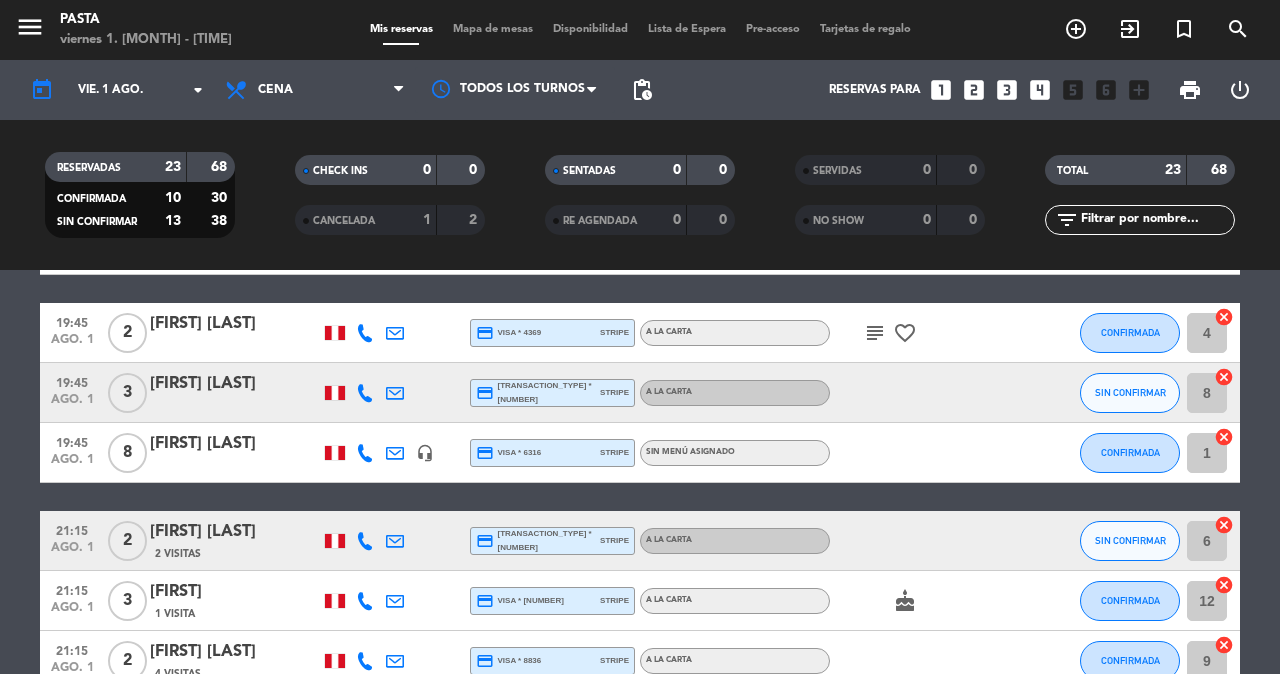 click on "[FIRST] [LAST]" 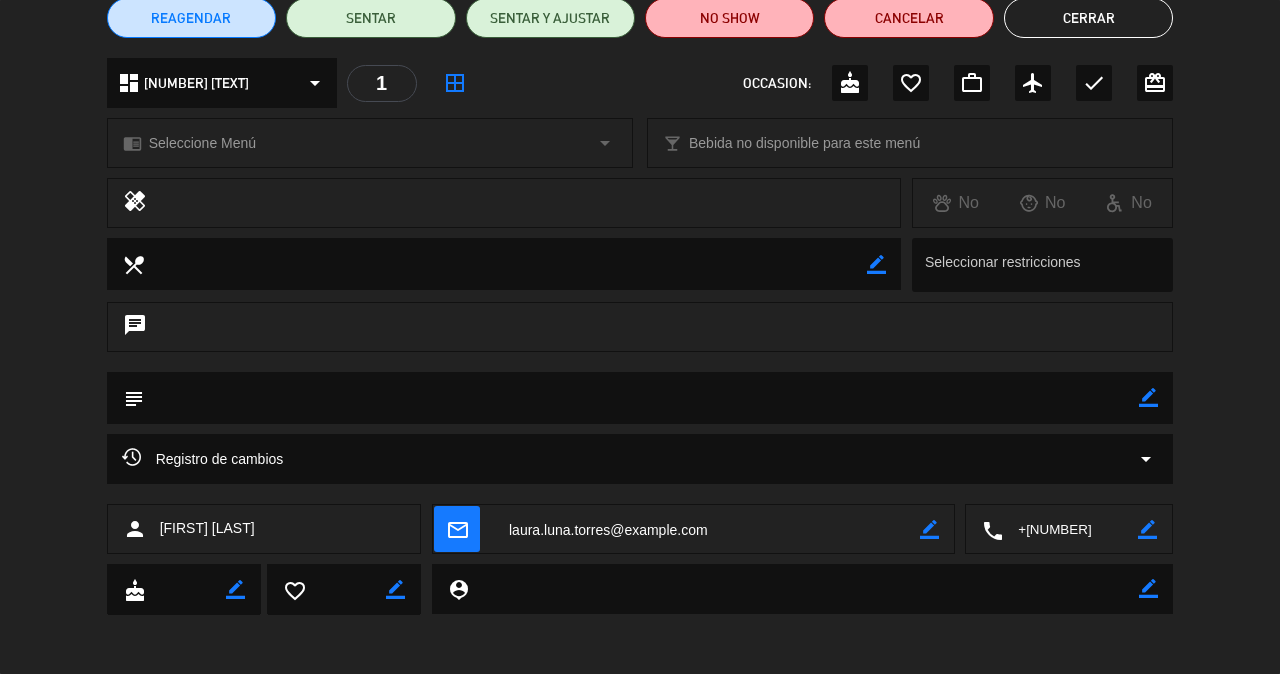 scroll, scrollTop: 180, scrollLeft: 0, axis: vertical 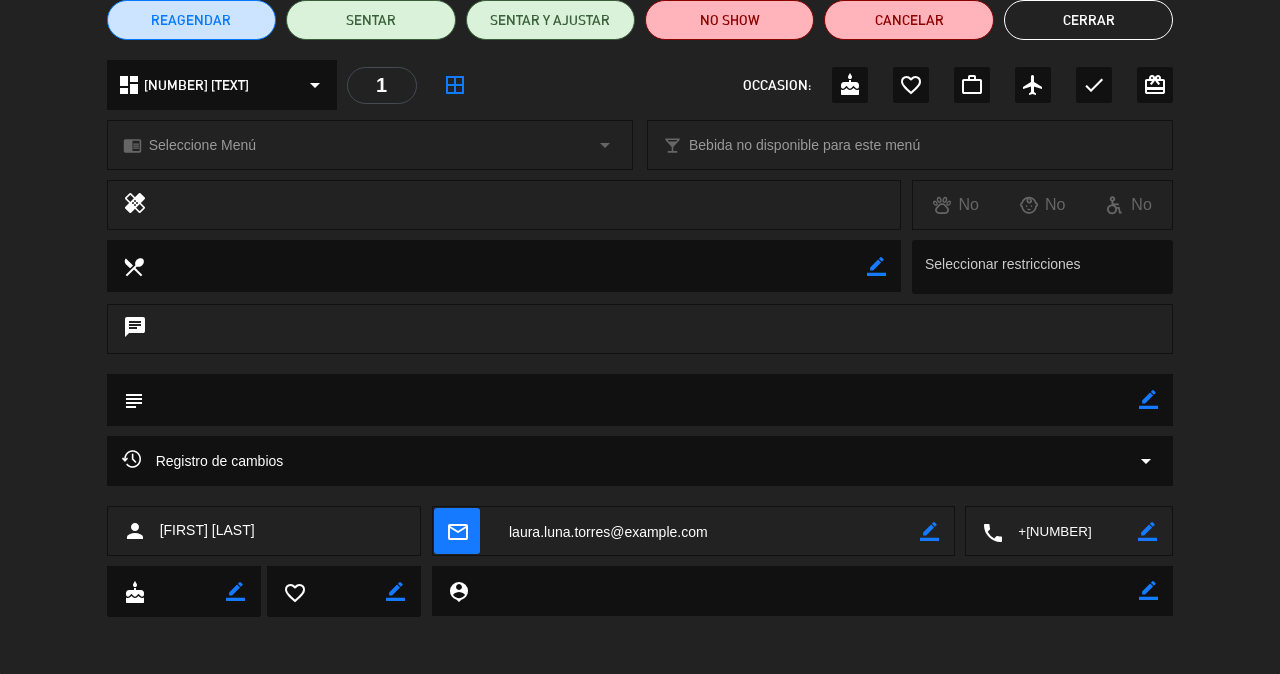click on "[TEXT] [TEXT]" 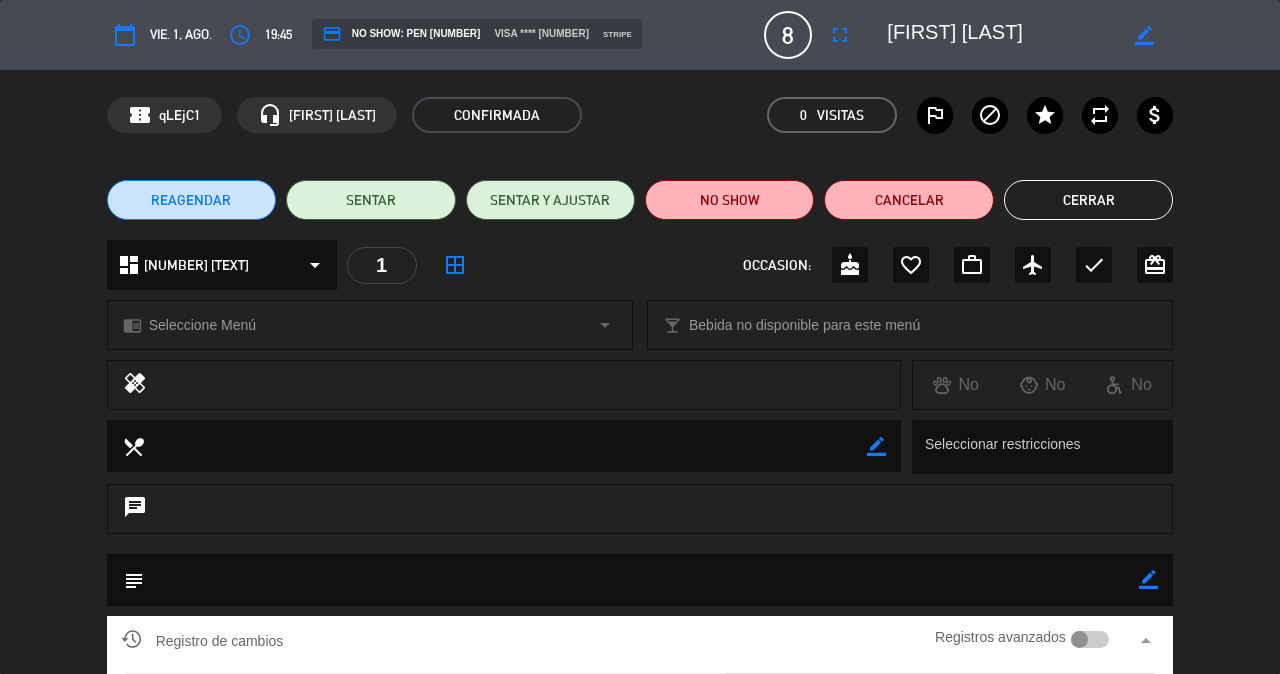 scroll, scrollTop: 0, scrollLeft: 0, axis: both 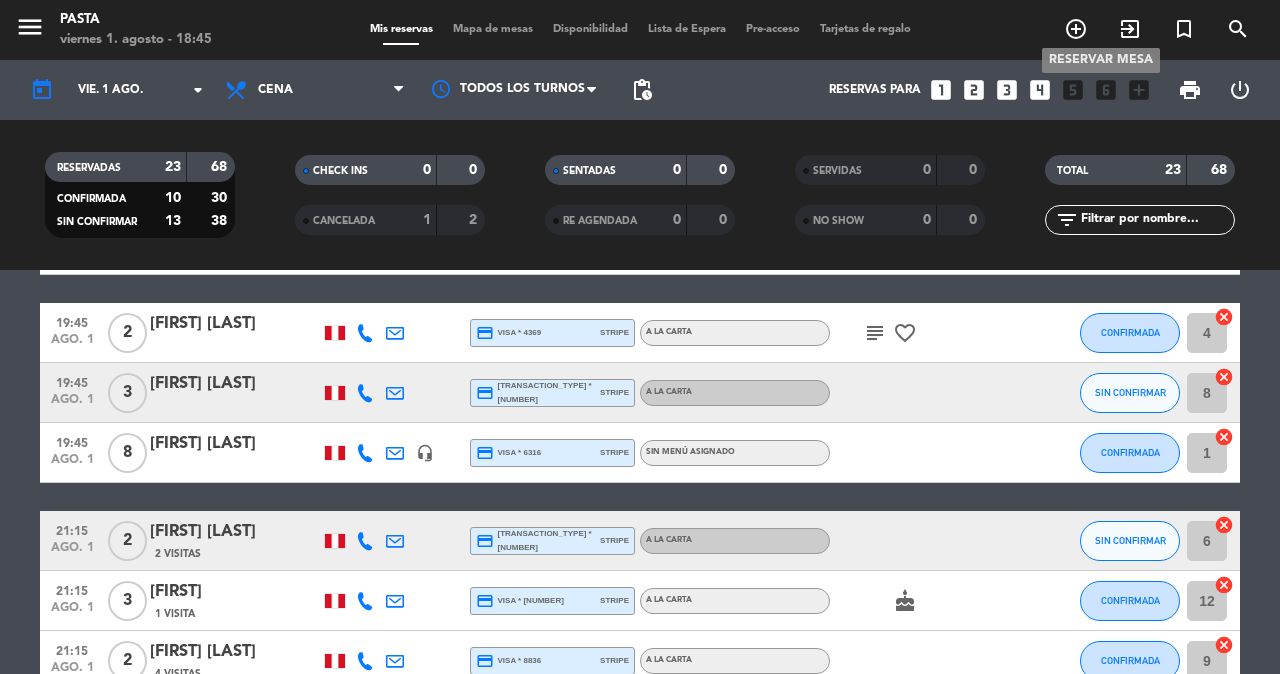 click on "add_circle_outline" at bounding box center [1076, 29] 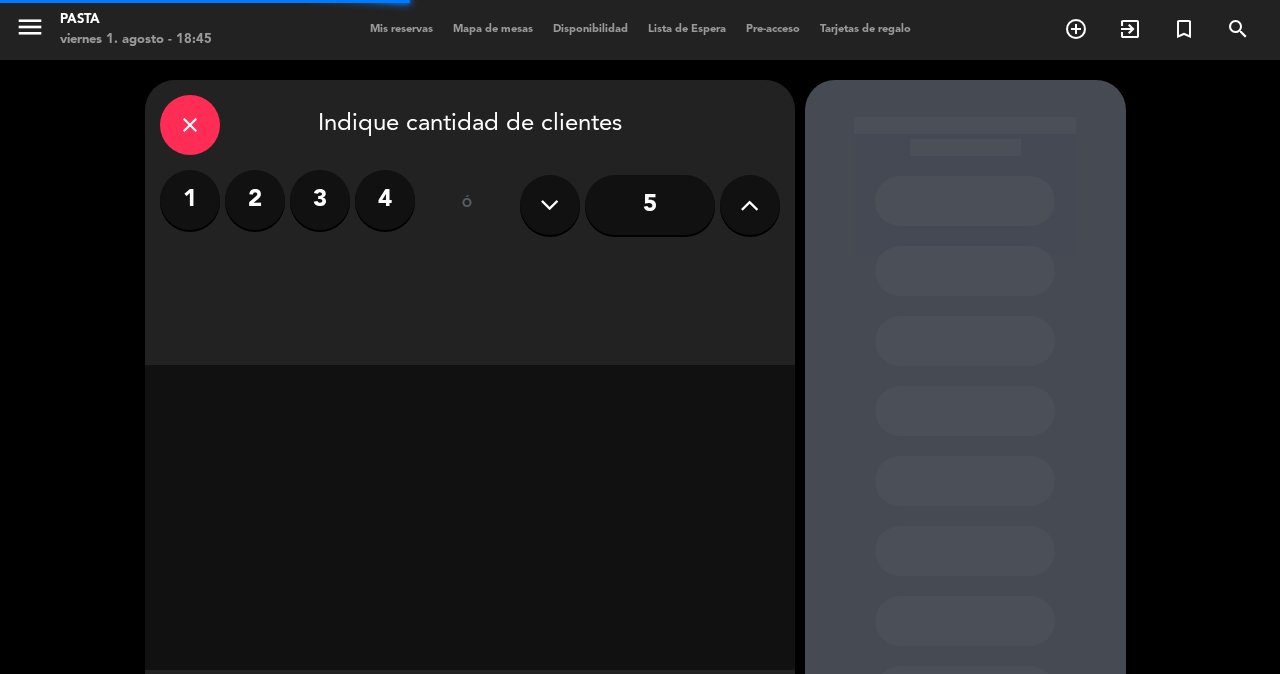 click on "3" at bounding box center [320, 200] 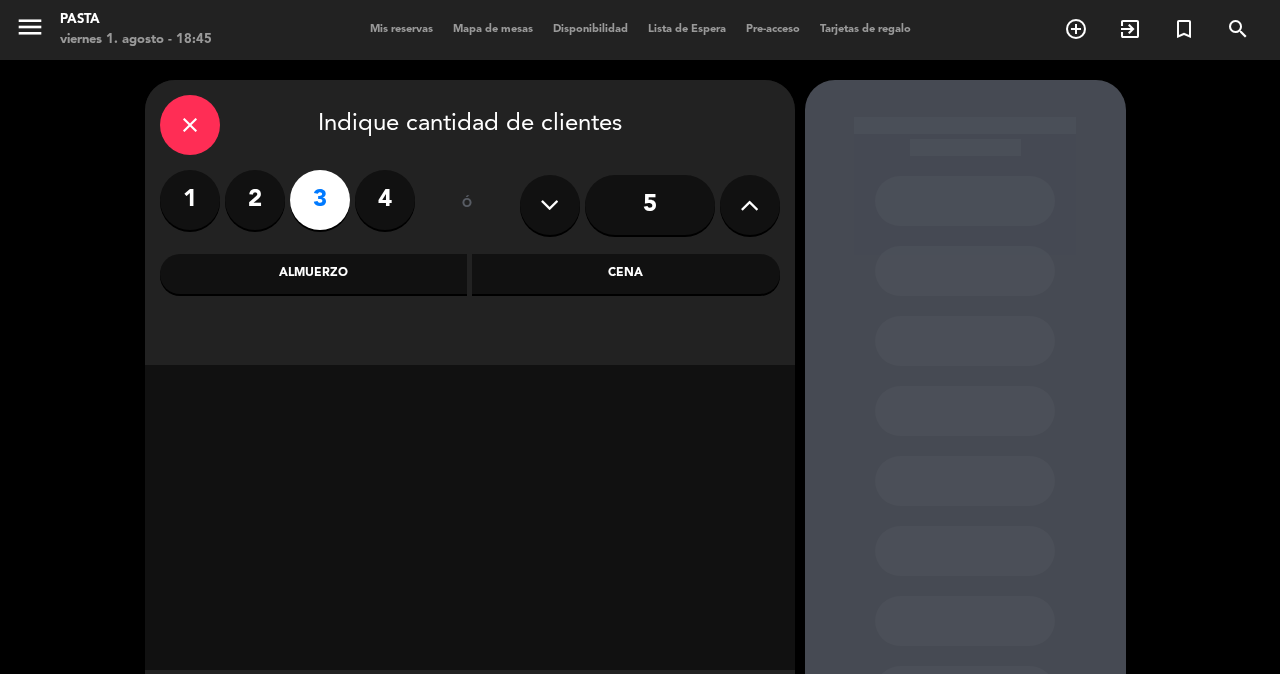 click on "Cena" at bounding box center (626, 274) 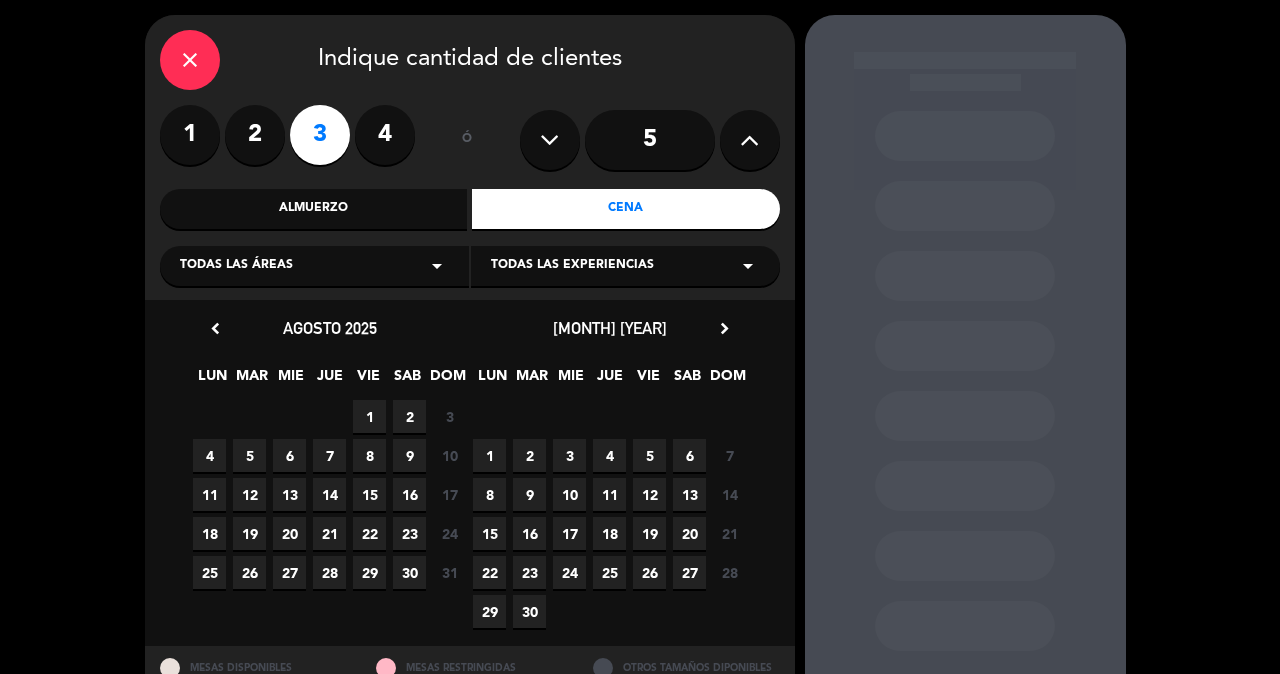 scroll, scrollTop: 1, scrollLeft: 0, axis: vertical 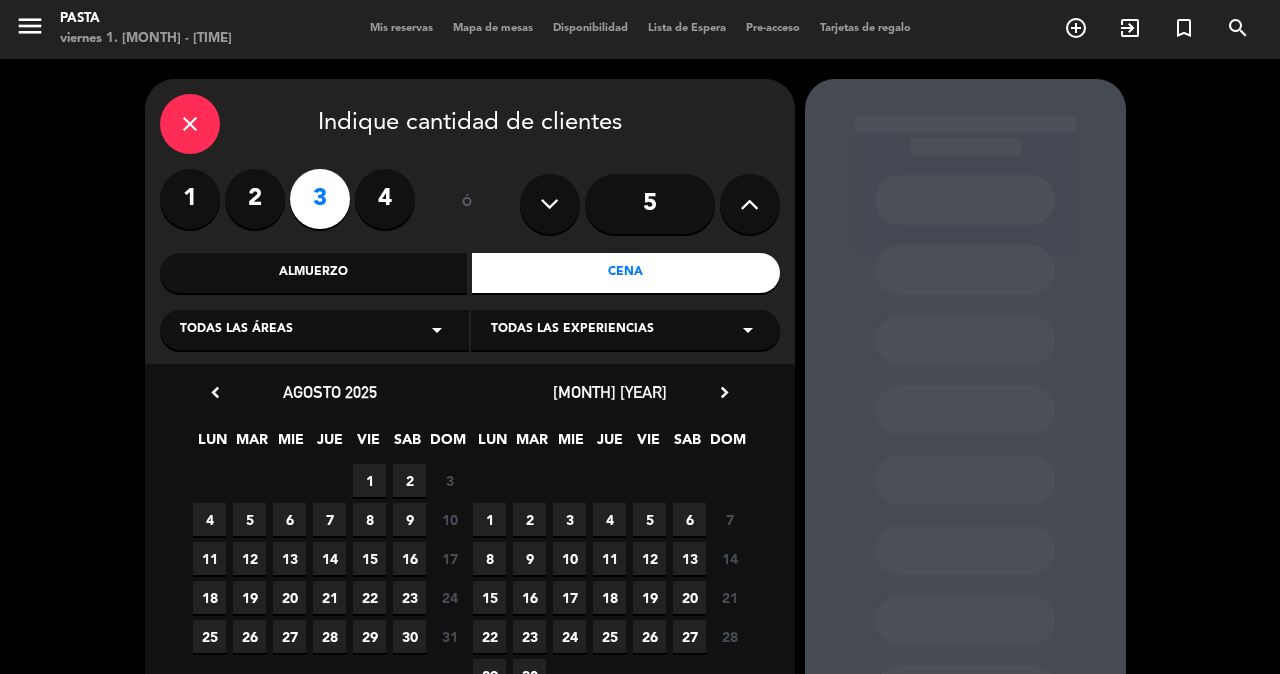 click on "1" at bounding box center (369, 480) 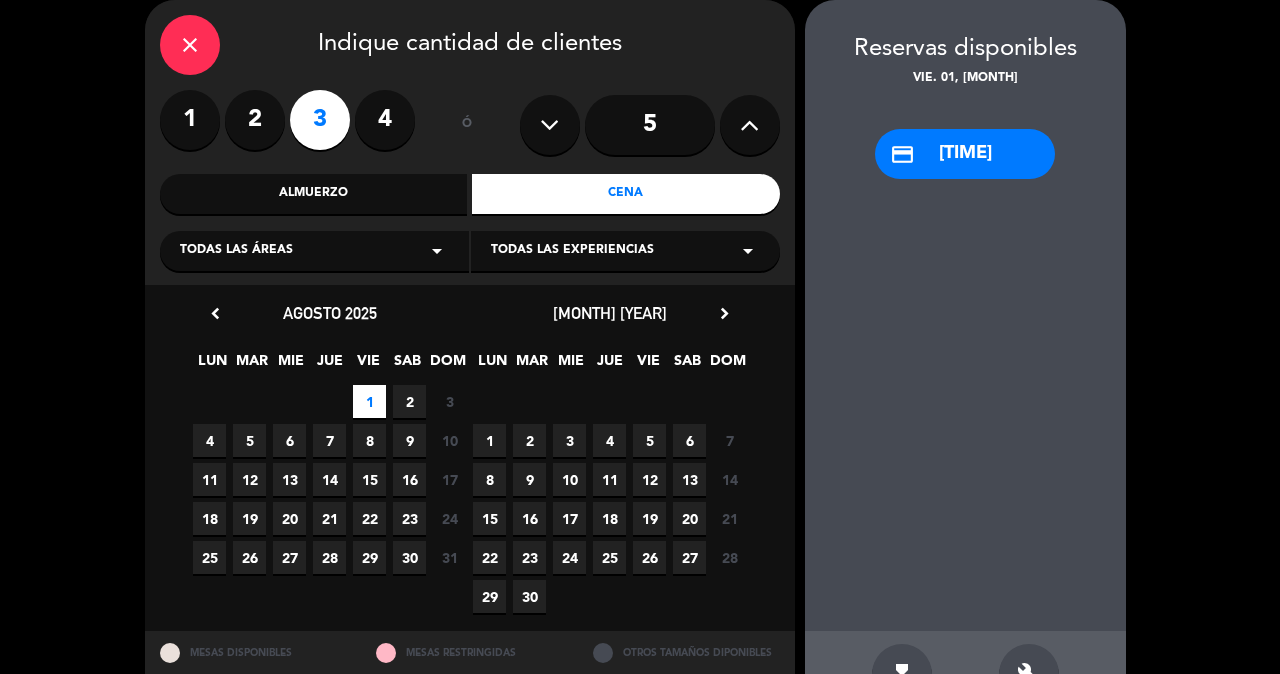 scroll, scrollTop: 34, scrollLeft: 0, axis: vertical 